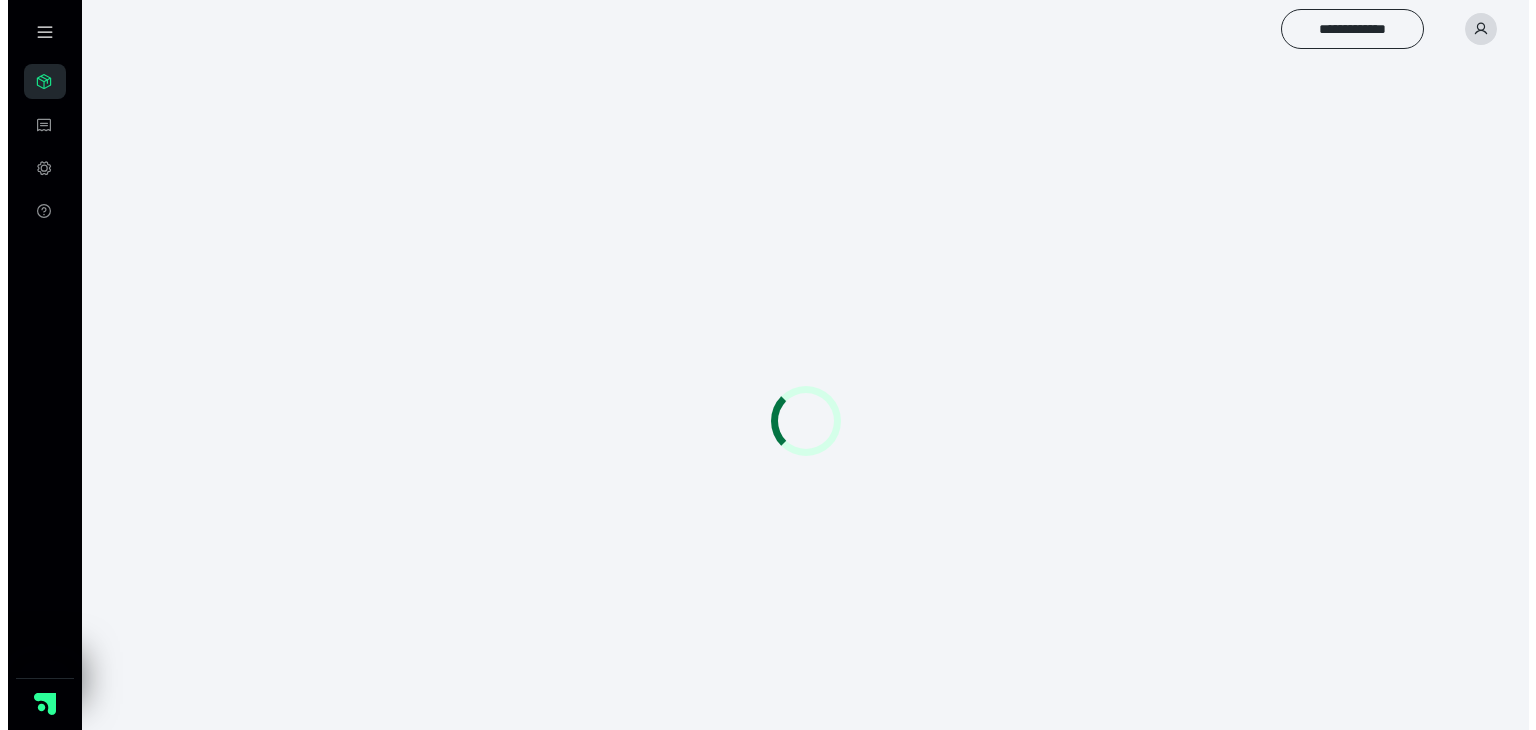 scroll, scrollTop: 0, scrollLeft: 0, axis: both 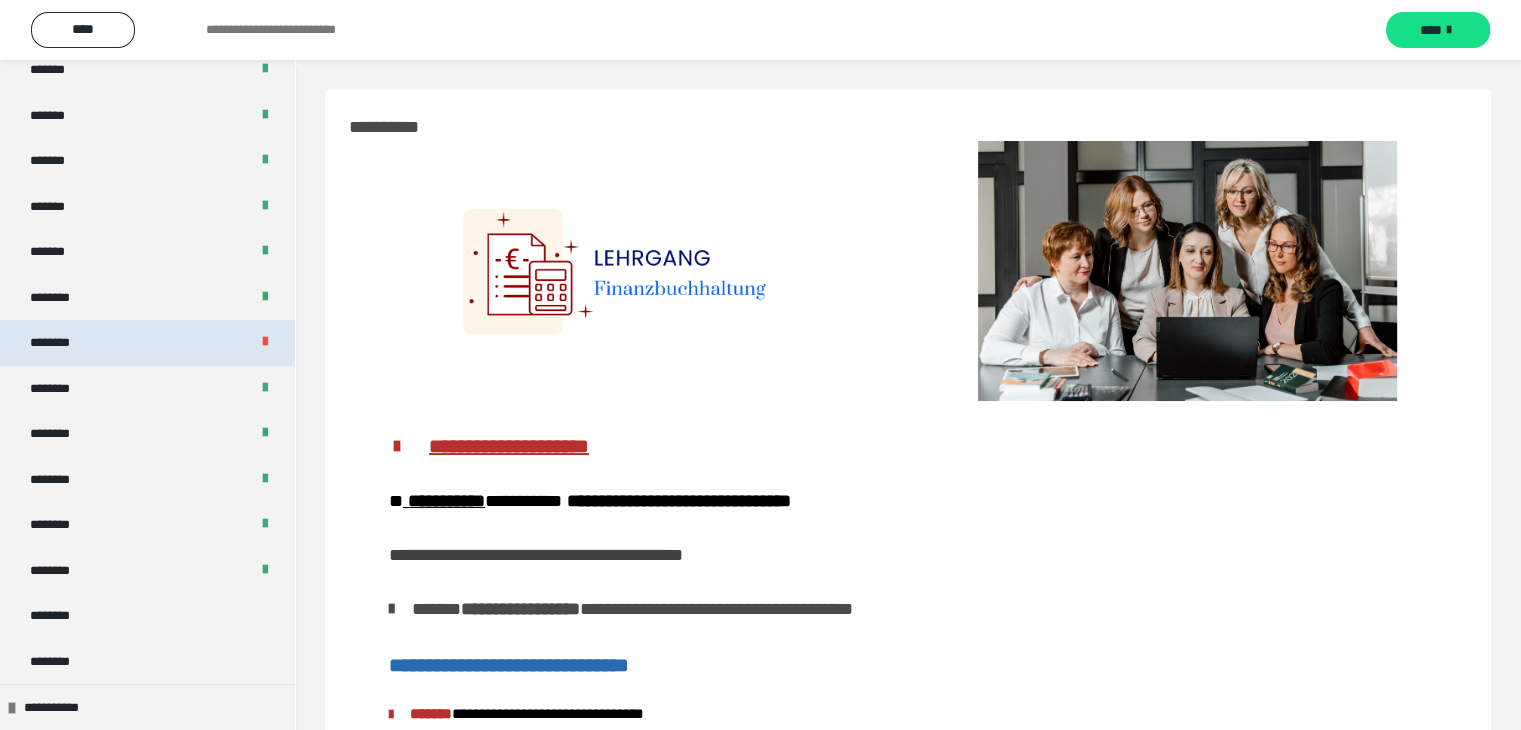click on "********" at bounding box center [59, 343] 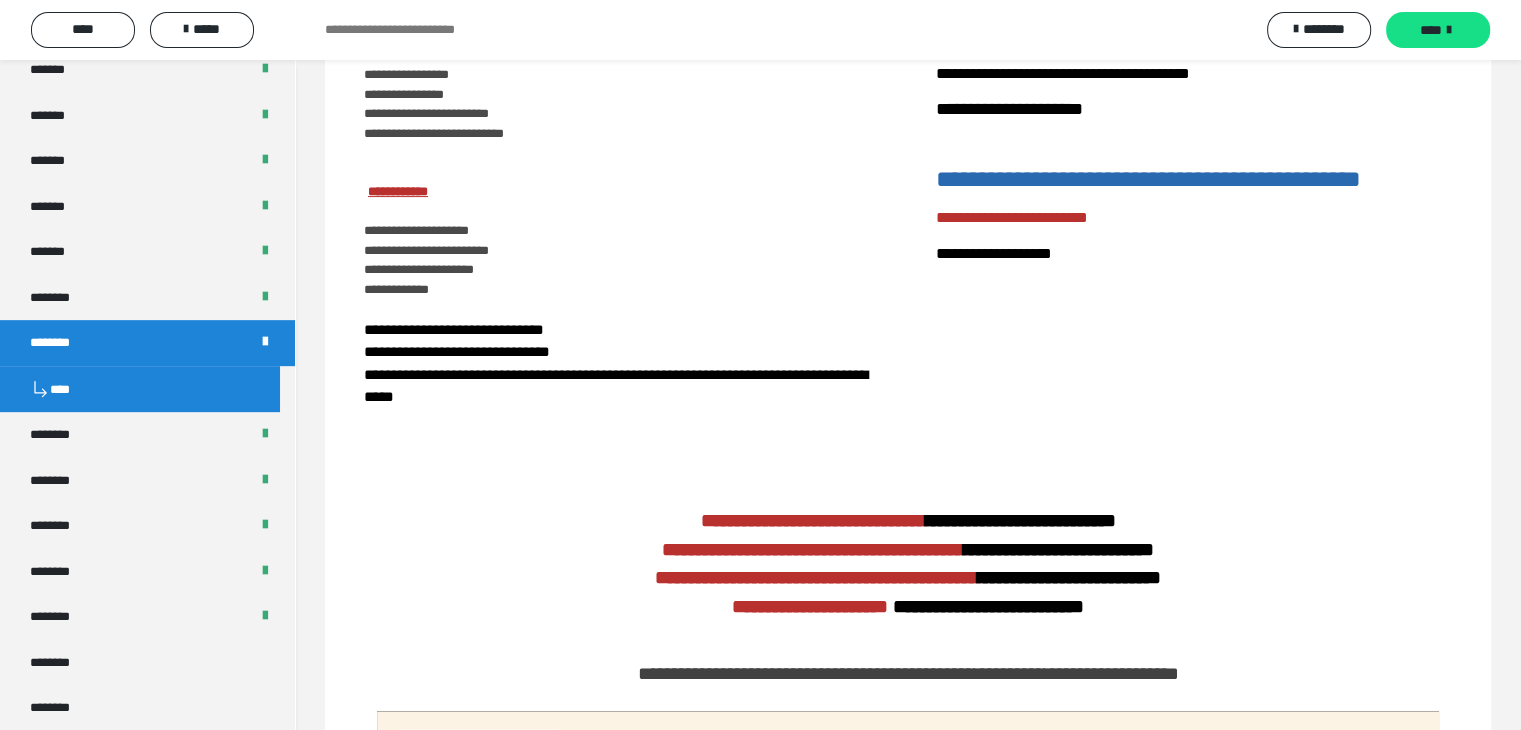 scroll, scrollTop: 0, scrollLeft: 0, axis: both 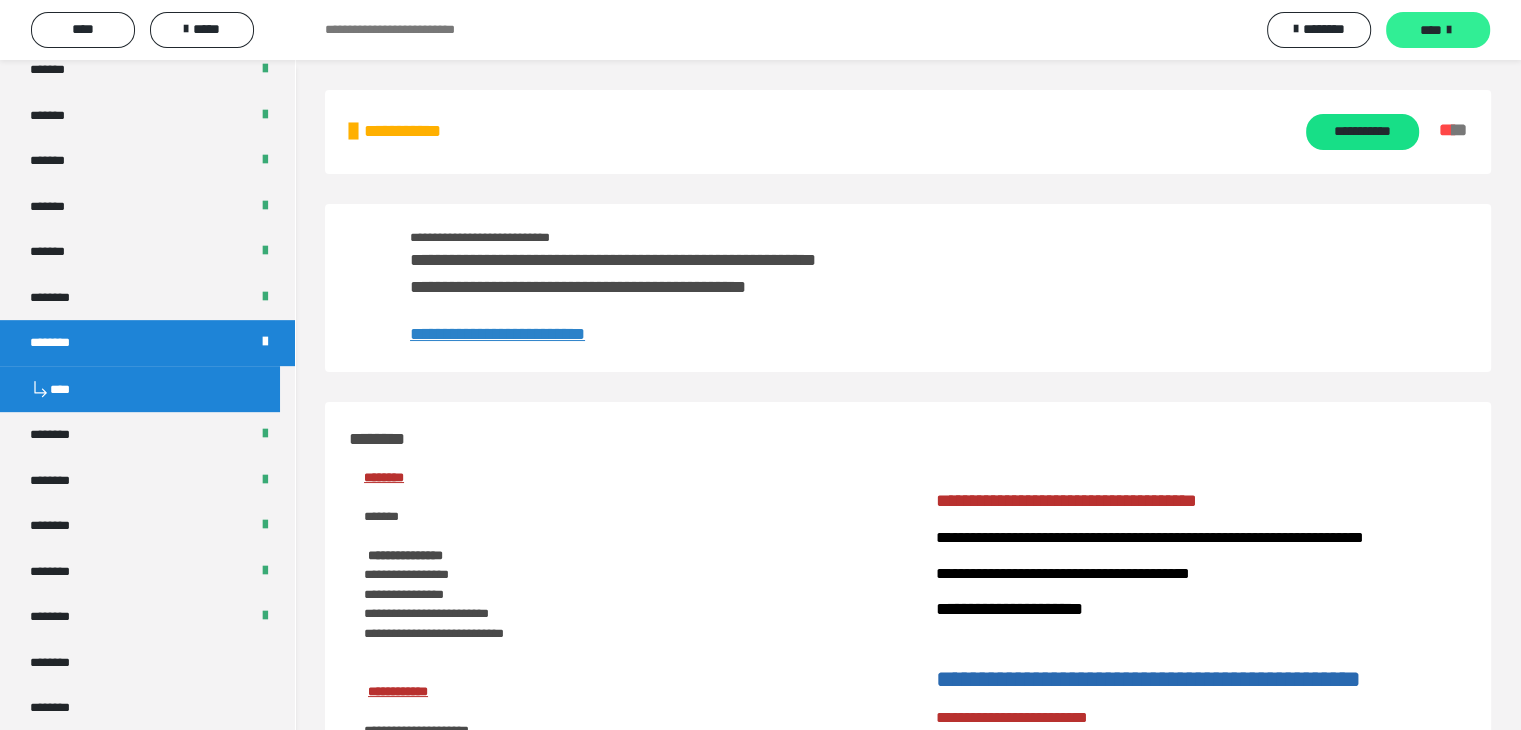 click on "****" at bounding box center (1438, 30) 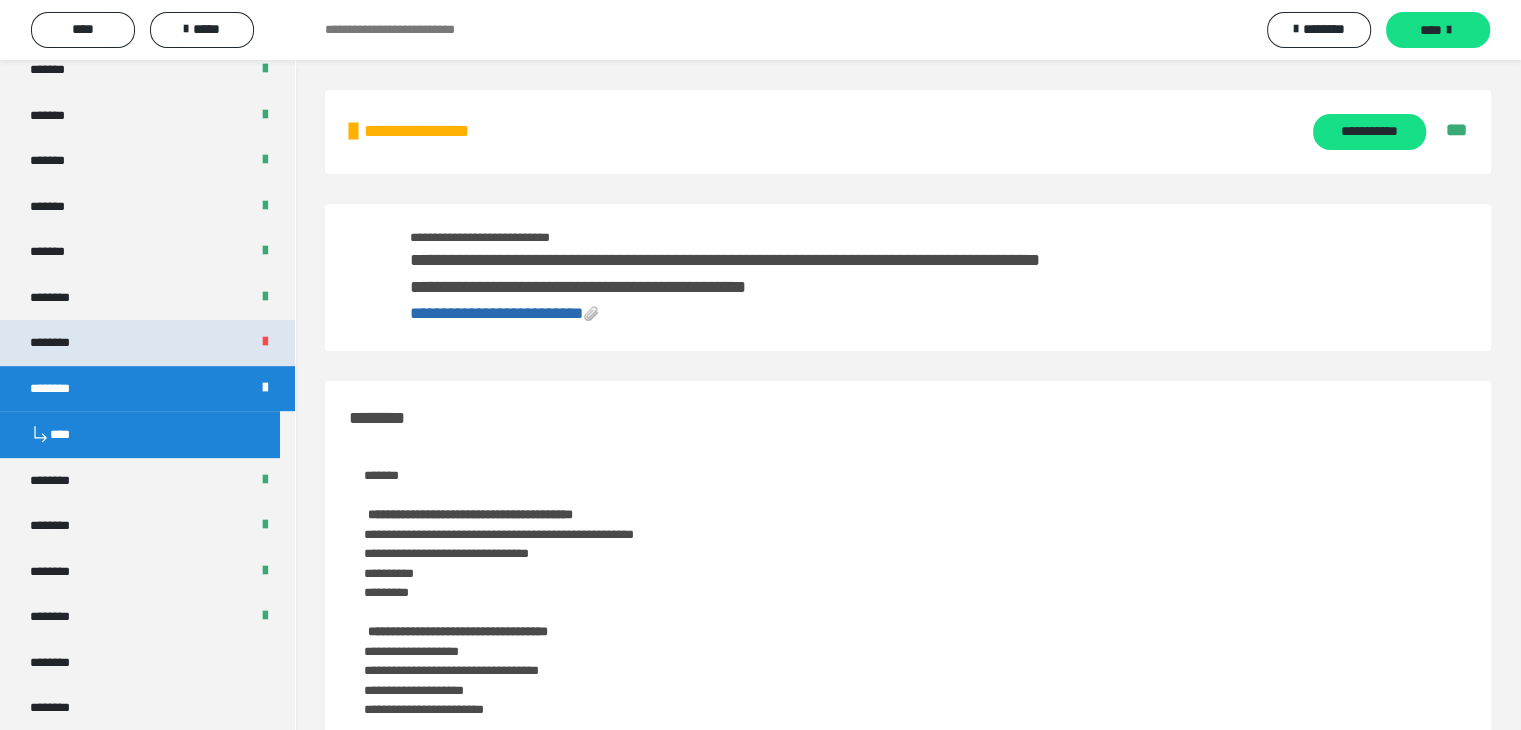 click at bounding box center (265, 343) 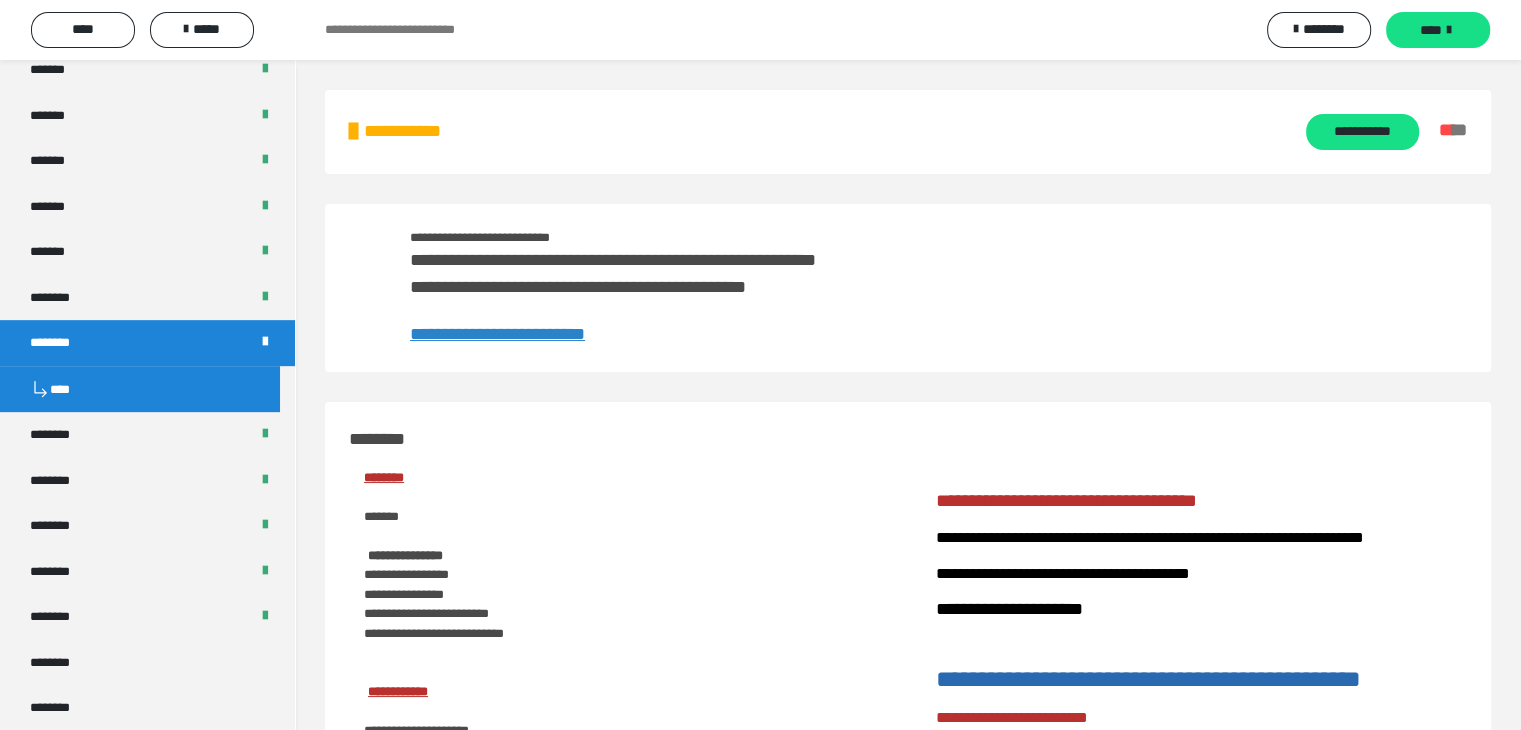 click on "**********" at bounding box center (412, 131) 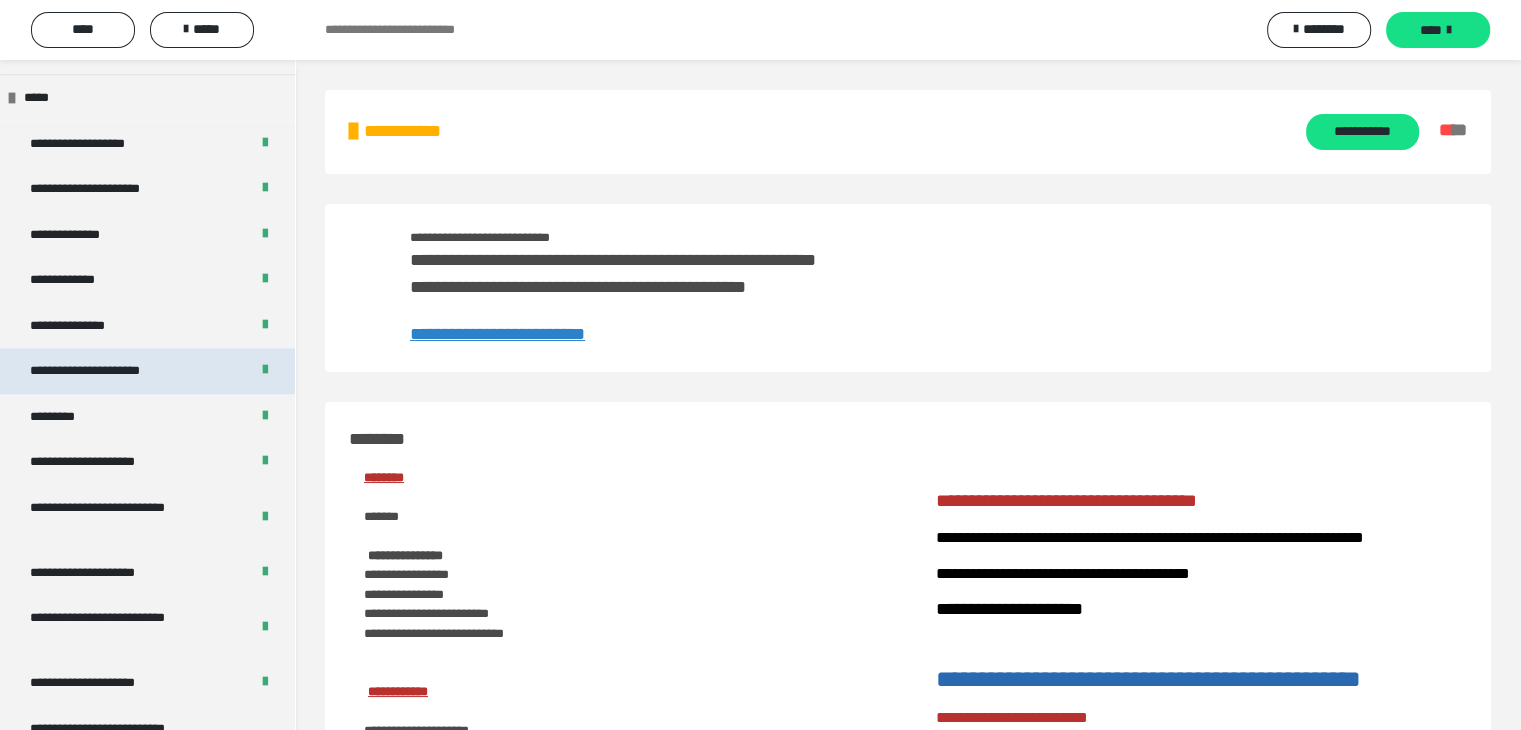 scroll, scrollTop: 3100, scrollLeft: 0, axis: vertical 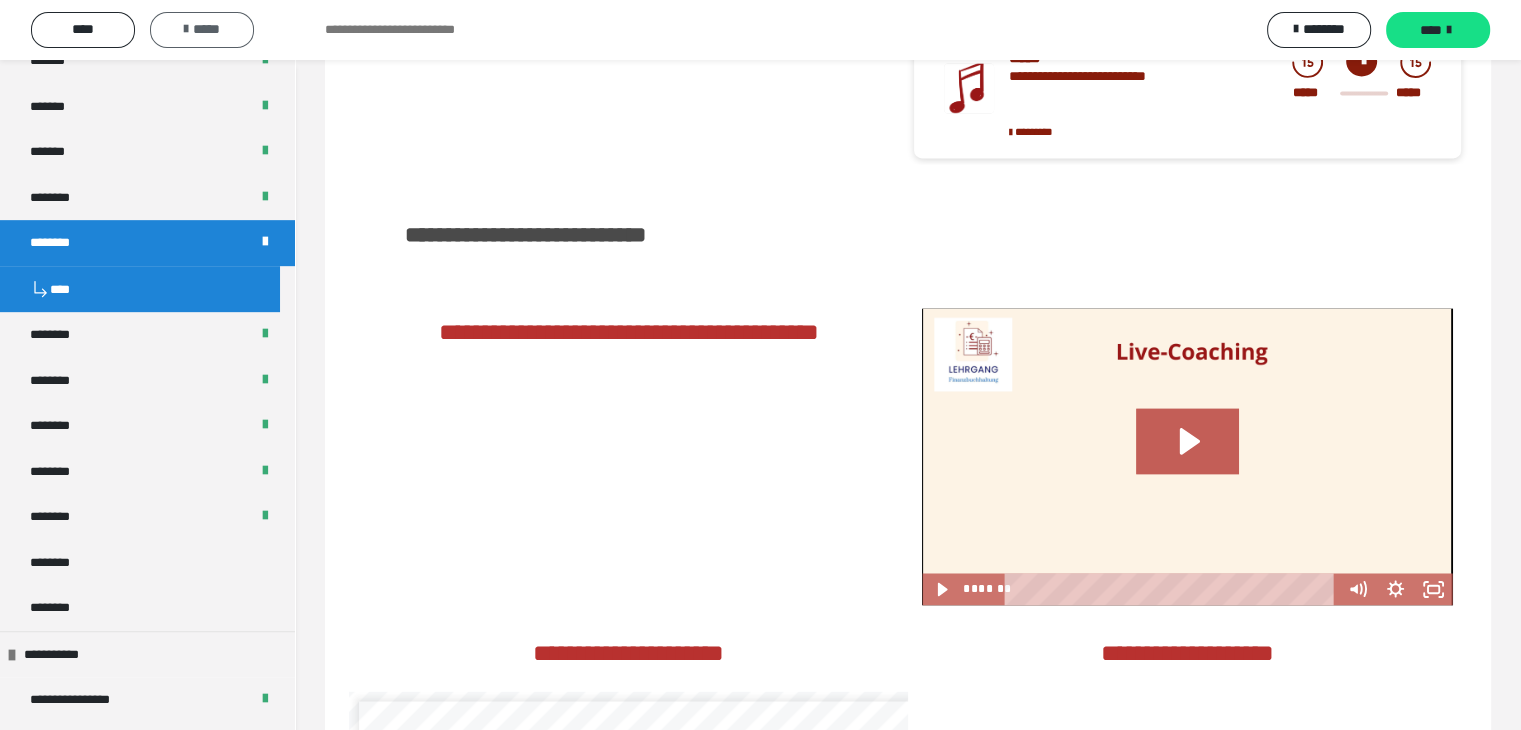 click on "*****" at bounding box center [202, 29] 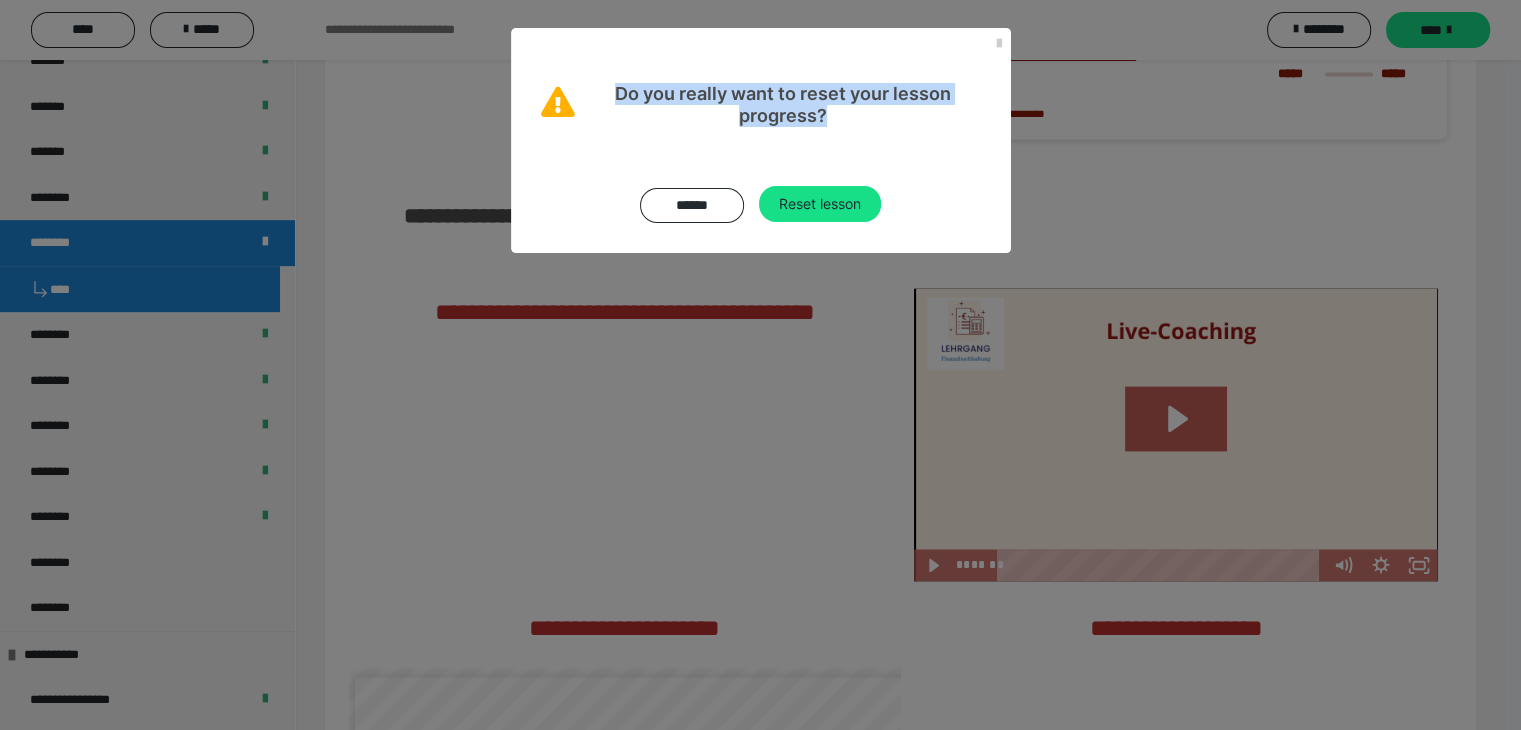 drag, startPoint x: 839, startPoint y: 117, endPoint x: 617, endPoint y: 89, distance: 223.7588 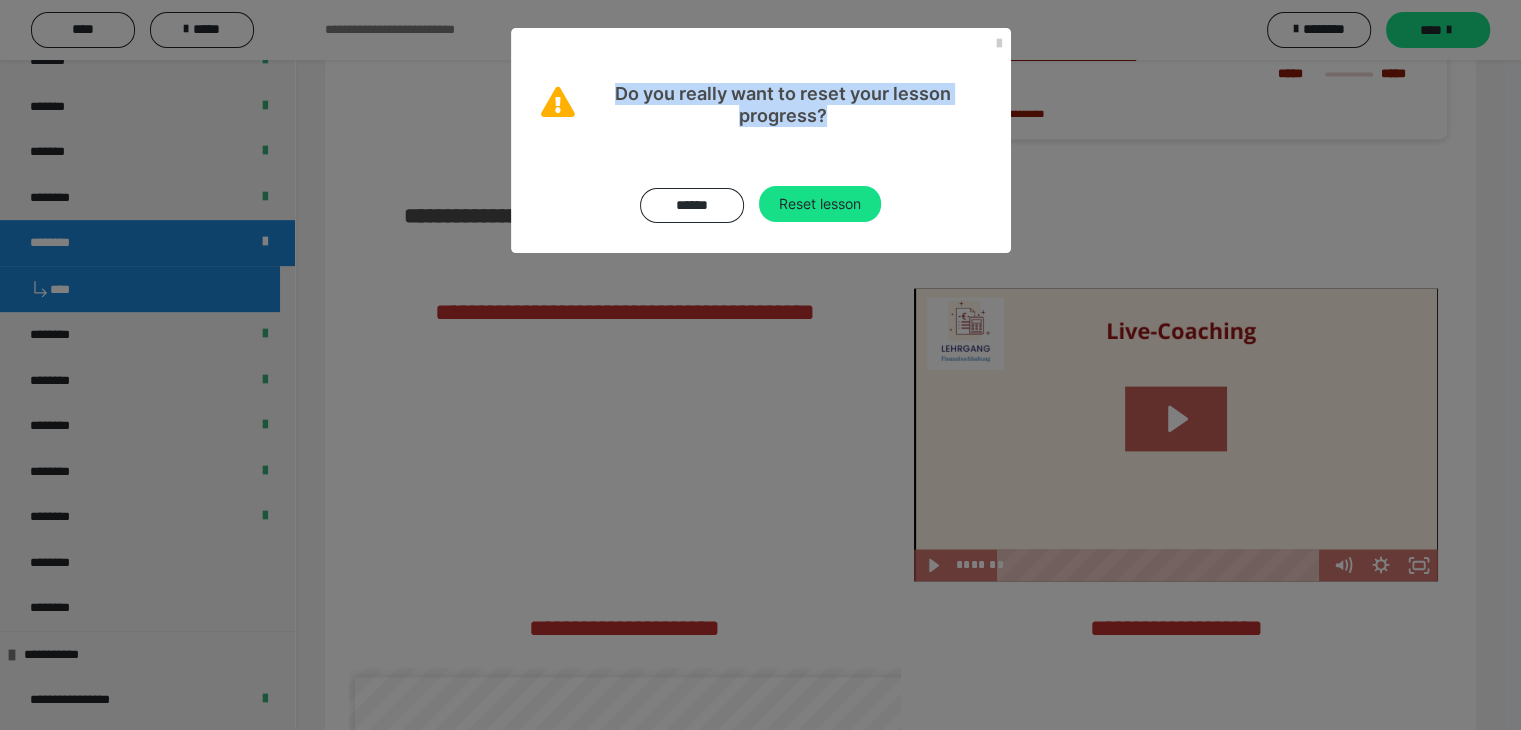 click on "Do you really want to reset your lesson progress?" at bounding box center (783, 104) 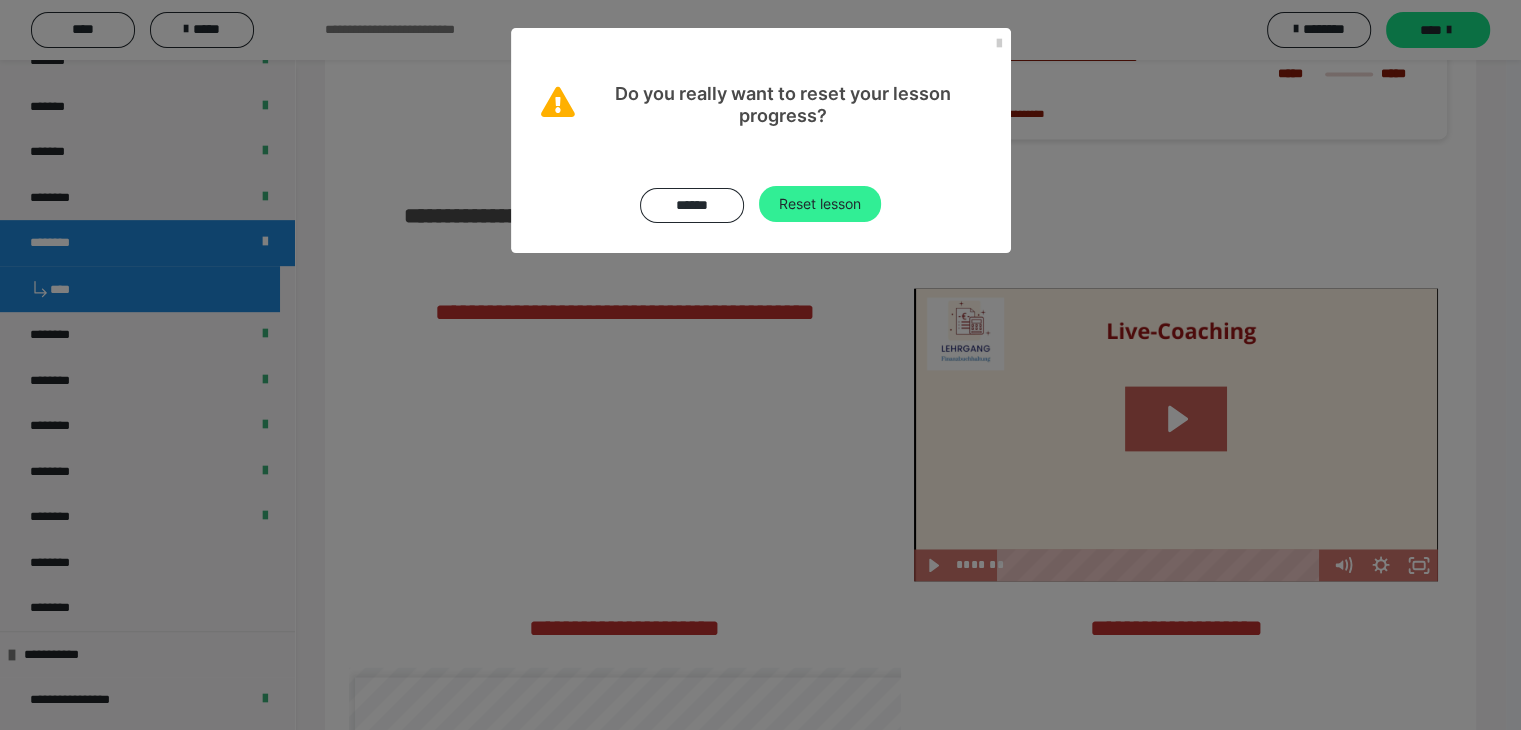 click on "Reset lesson" at bounding box center (820, 204) 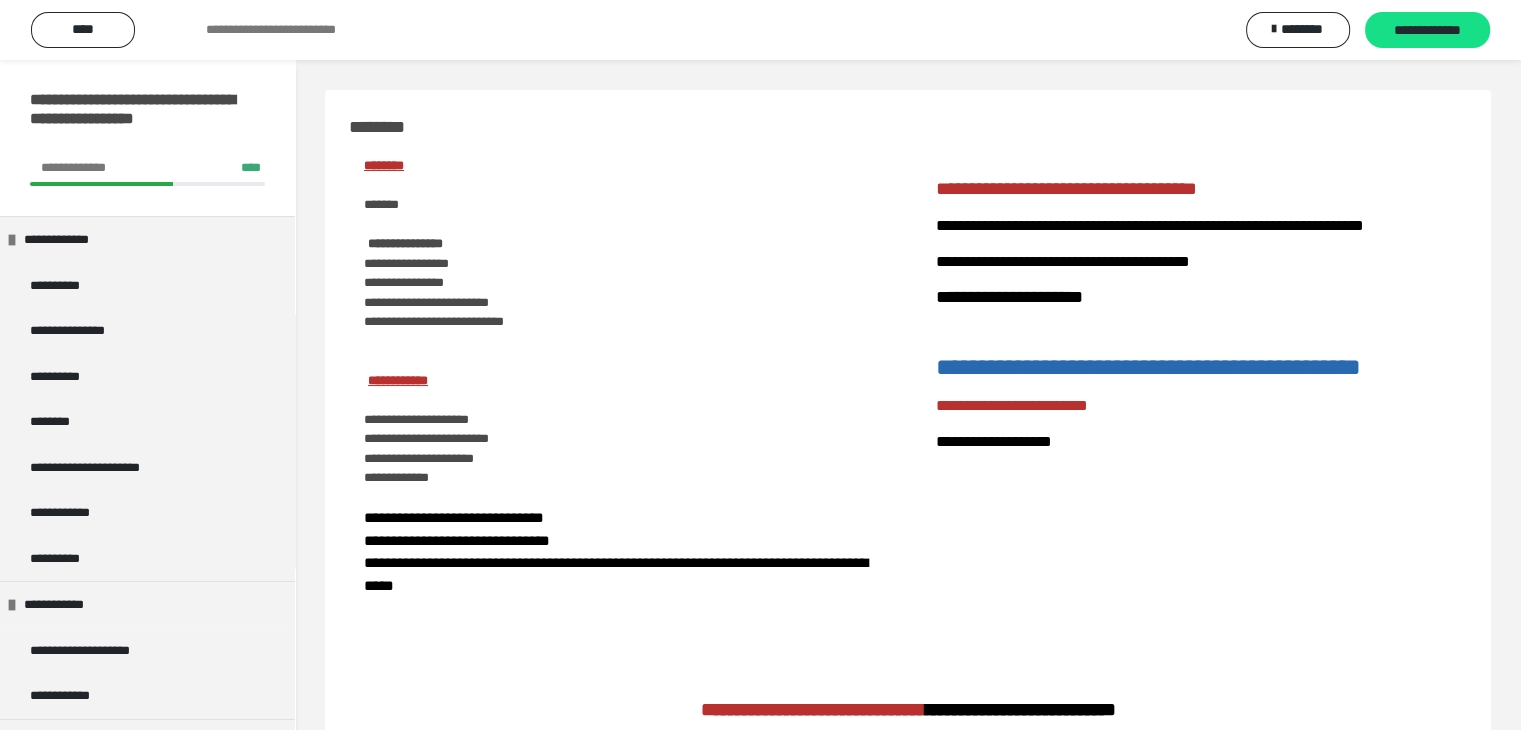 scroll, scrollTop: 100, scrollLeft: 0, axis: vertical 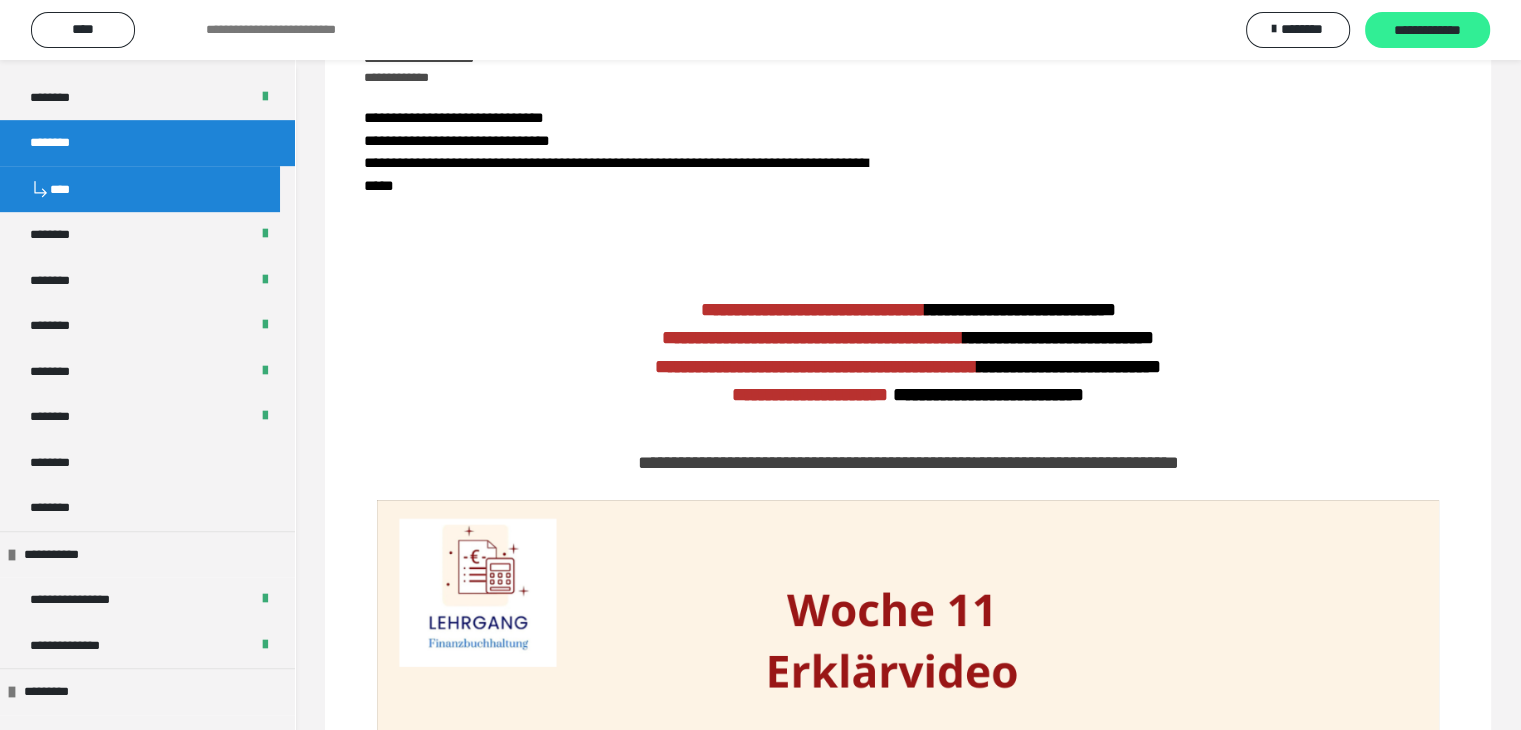 click on "**********" at bounding box center (1427, 30) 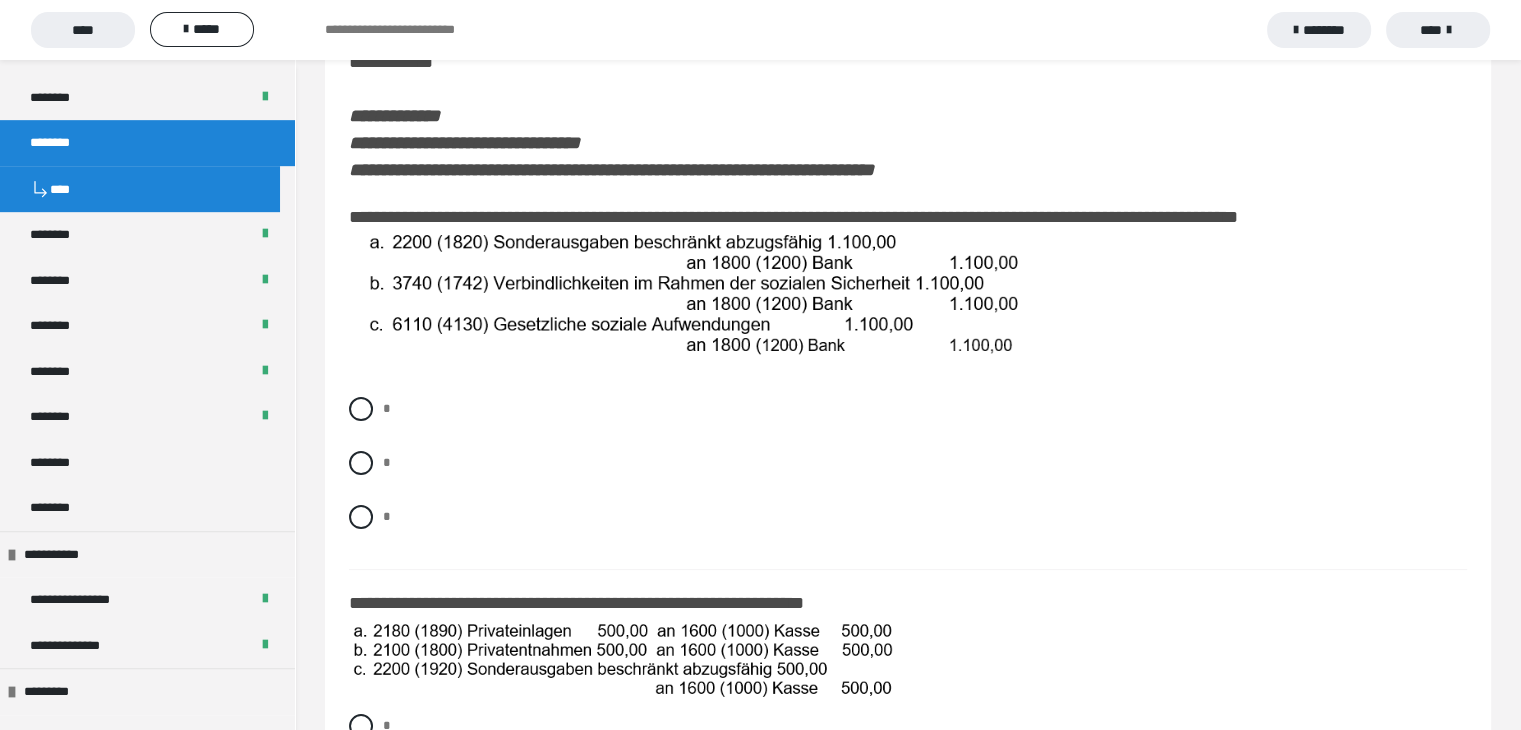 scroll, scrollTop: 300, scrollLeft: 0, axis: vertical 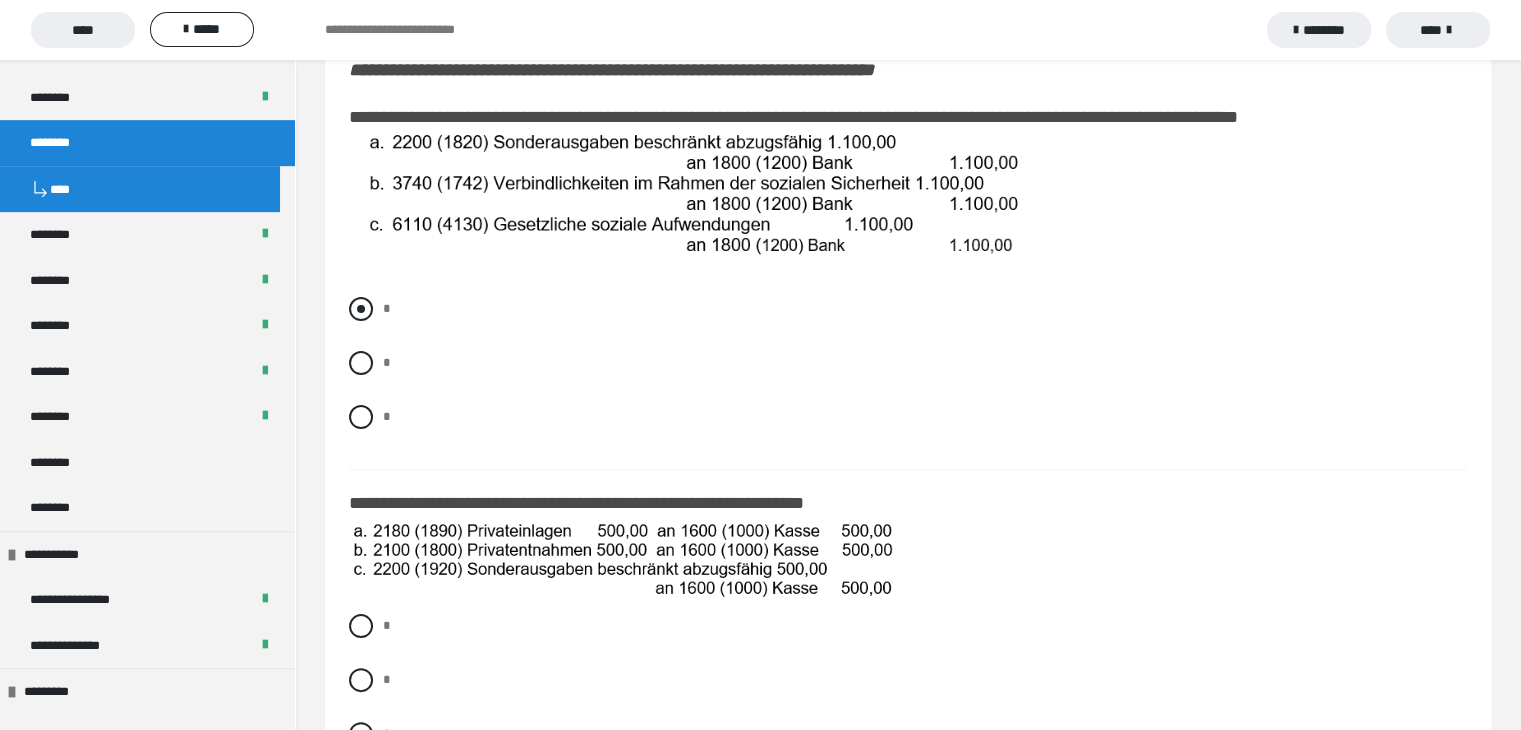 click on "*" at bounding box center [908, 309] 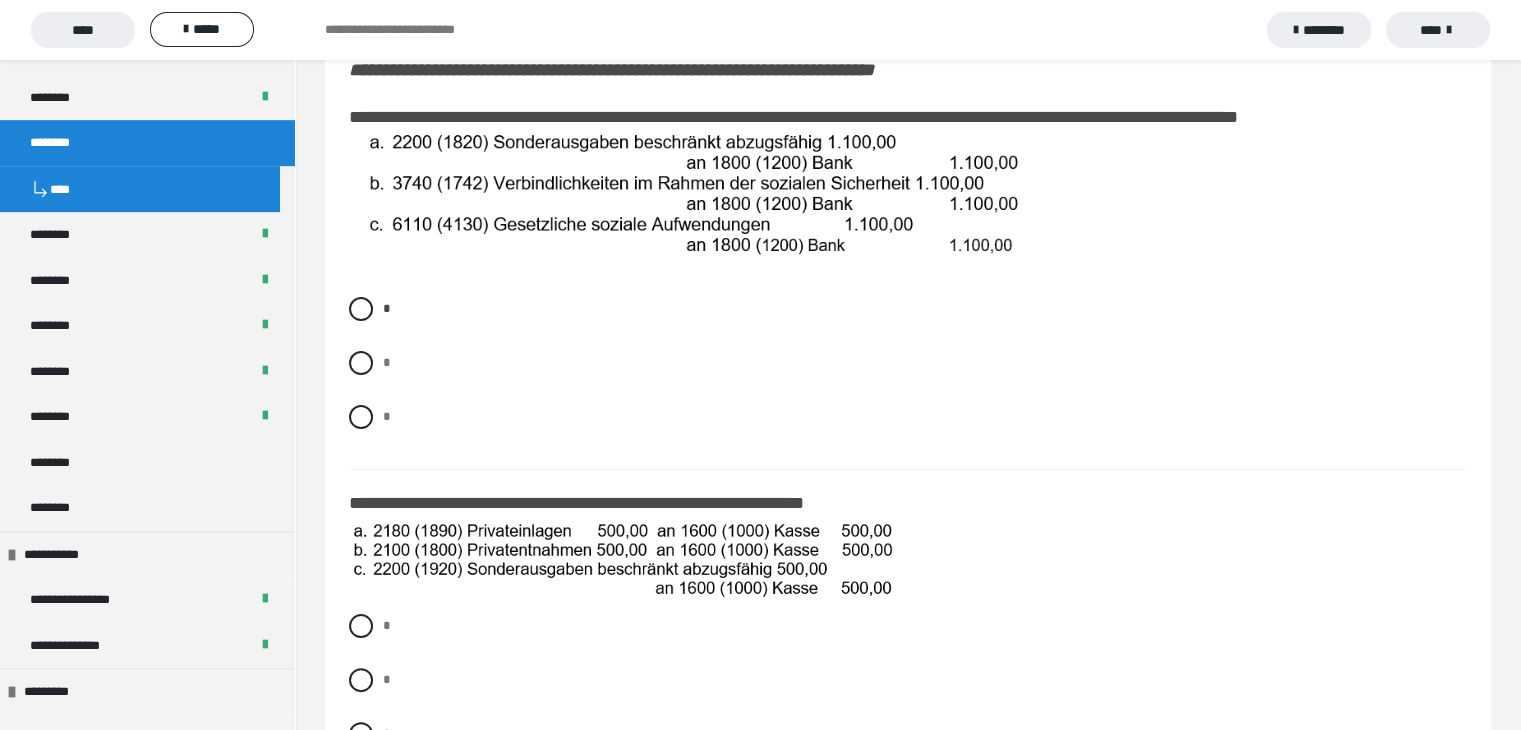 scroll, scrollTop: 500, scrollLeft: 0, axis: vertical 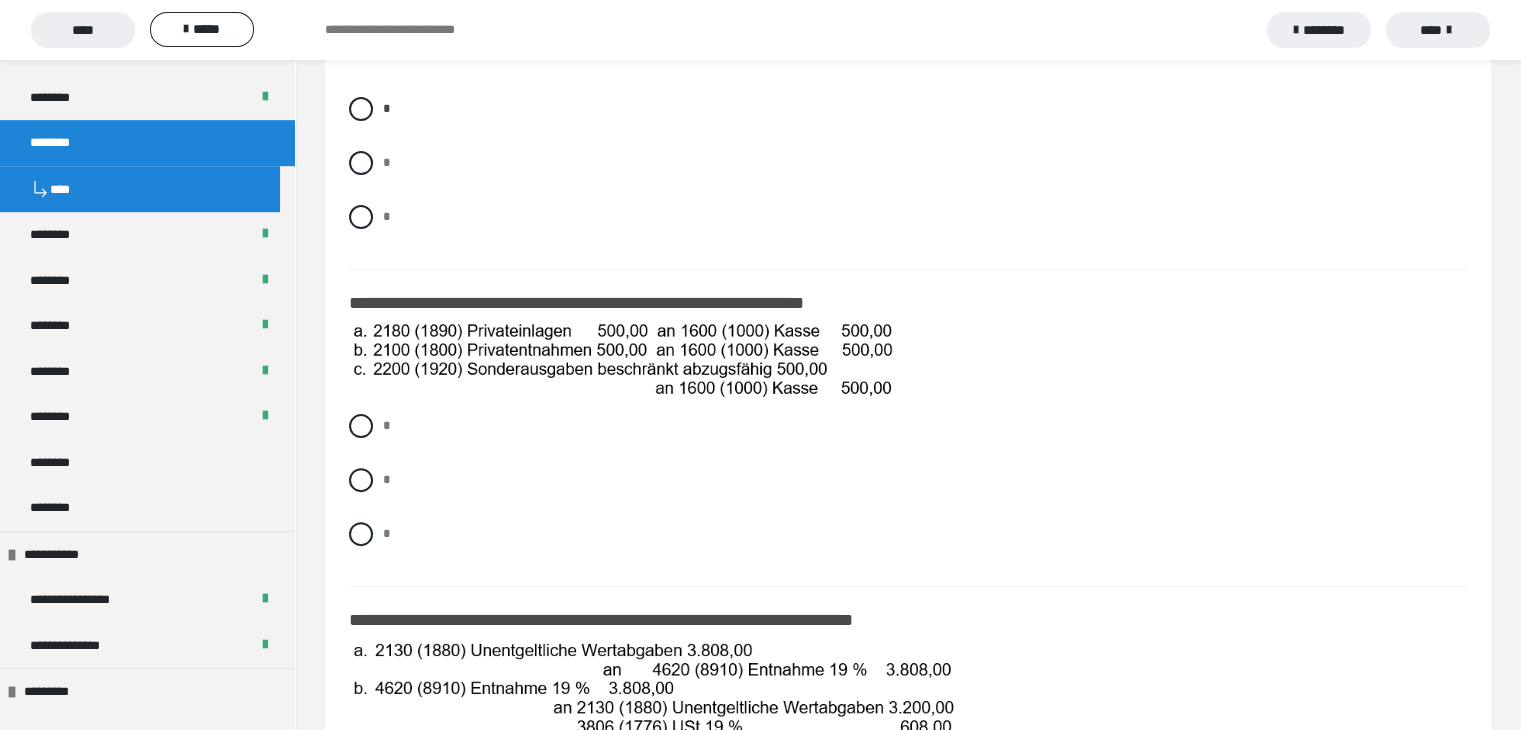 click at bounding box center (622, 360) 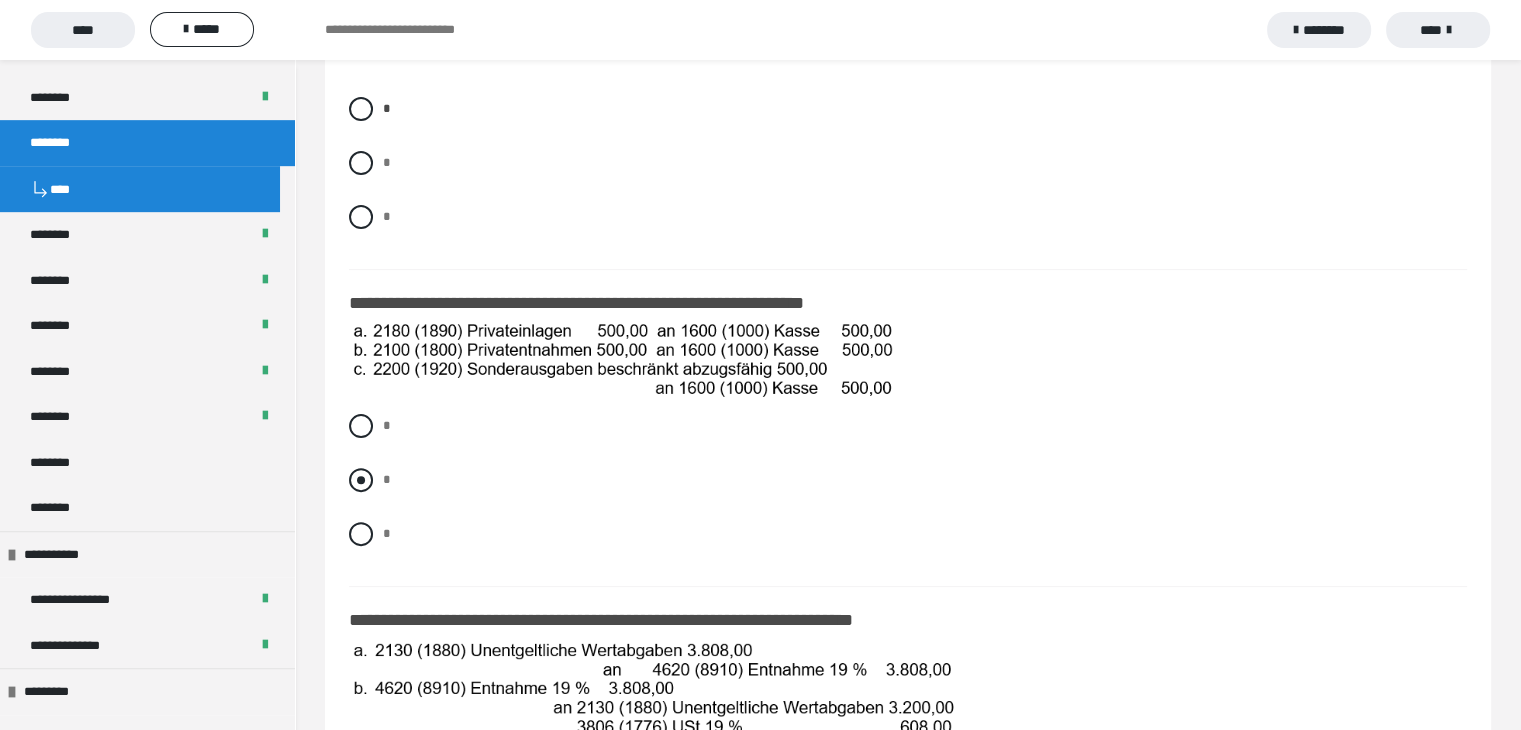 click at bounding box center [361, 480] 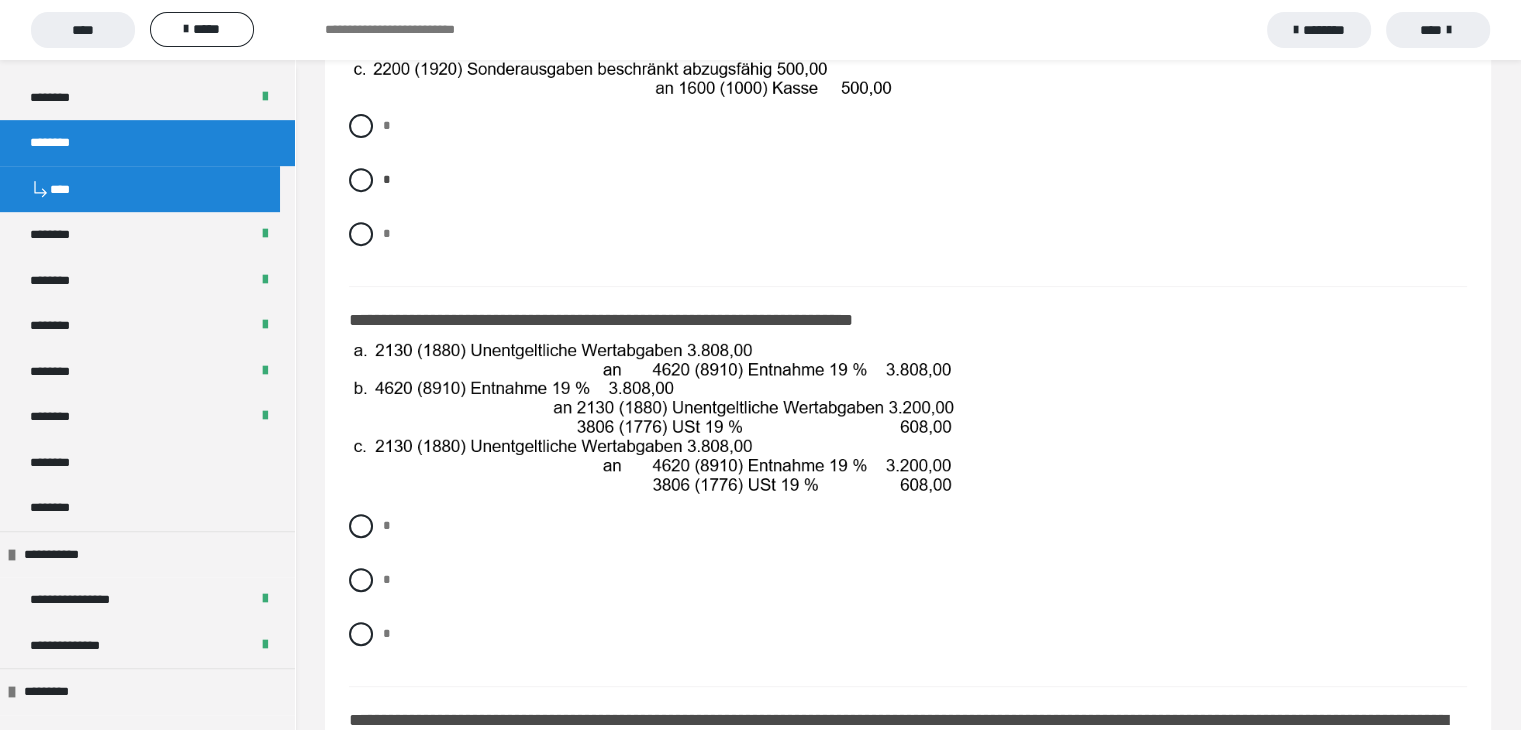 scroll, scrollTop: 1000, scrollLeft: 0, axis: vertical 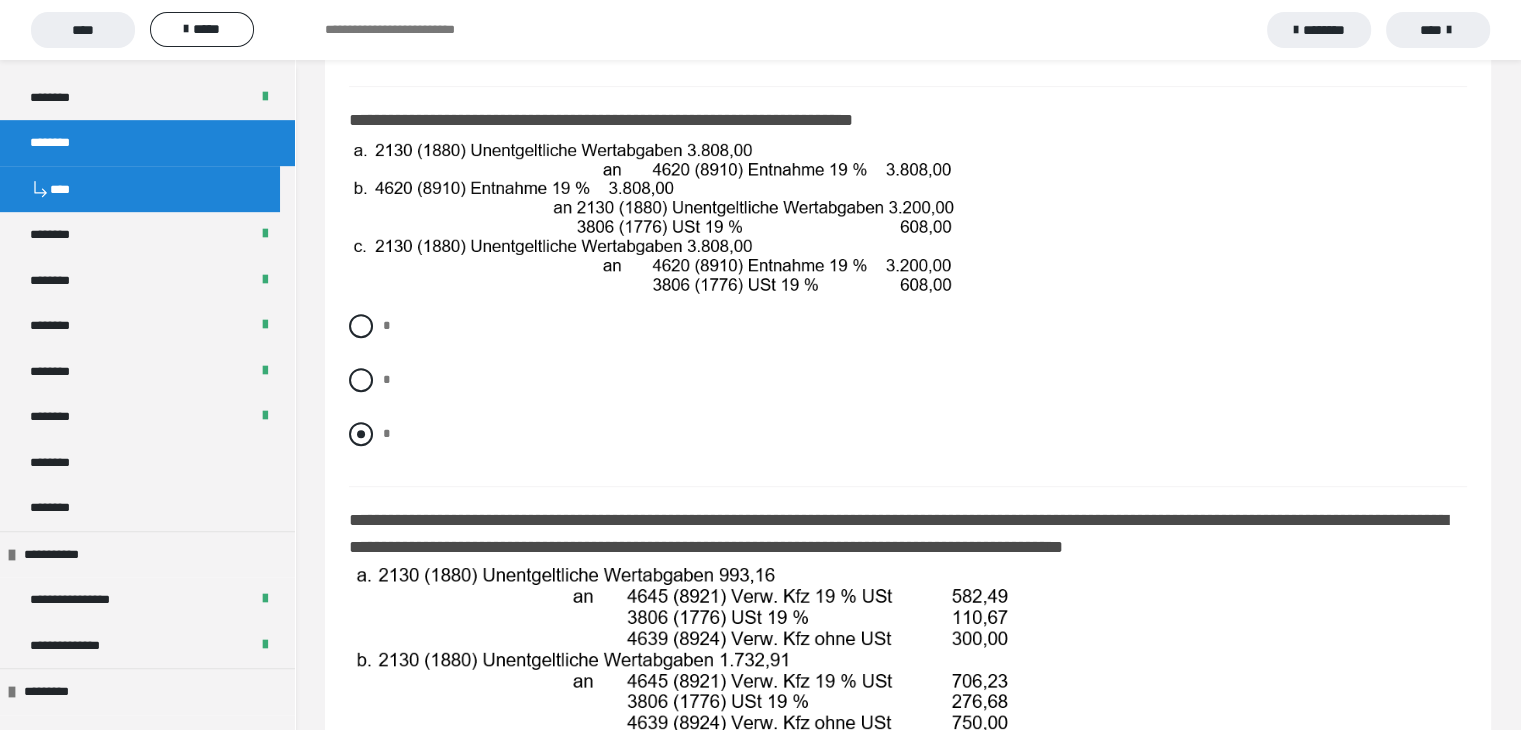 click at bounding box center [361, 434] 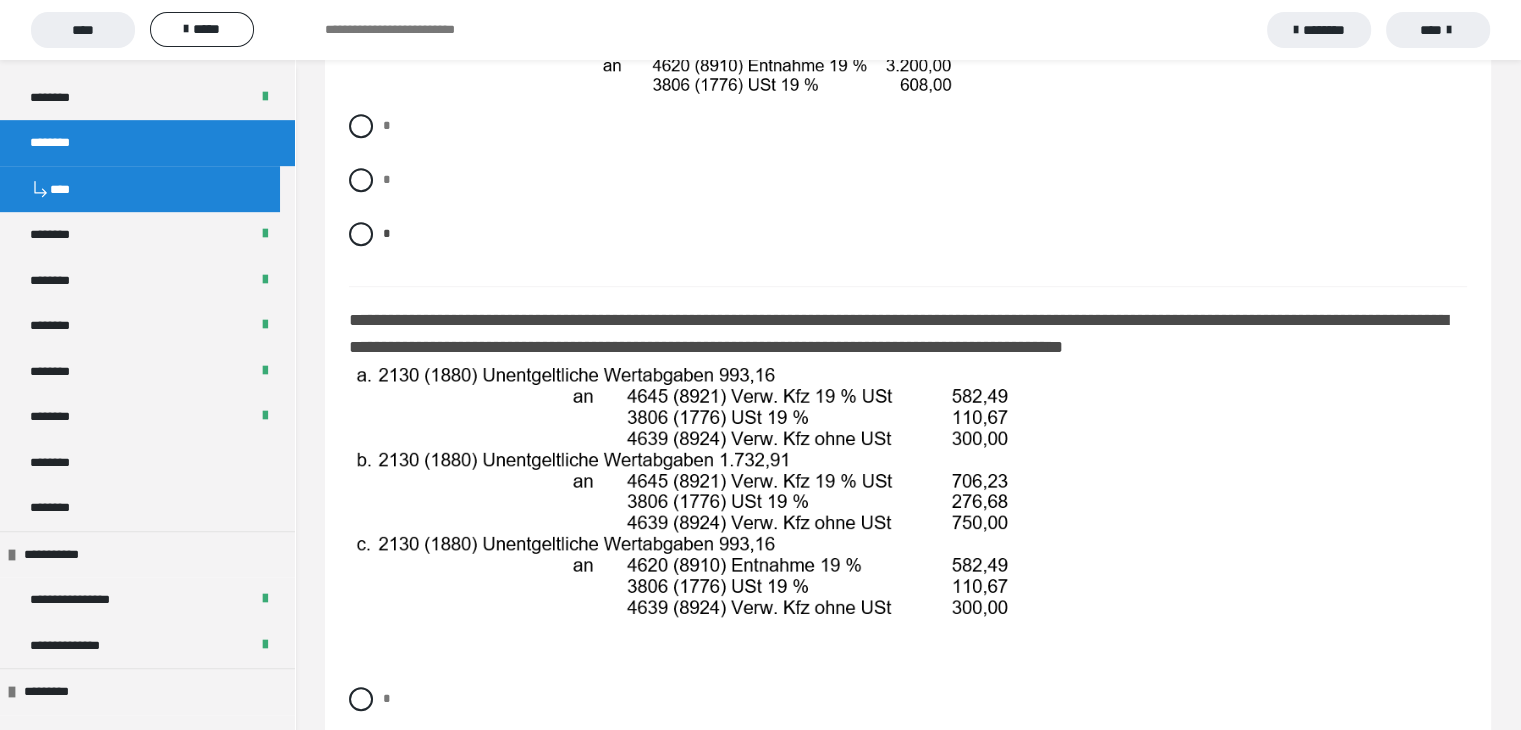 scroll, scrollTop: 1300, scrollLeft: 0, axis: vertical 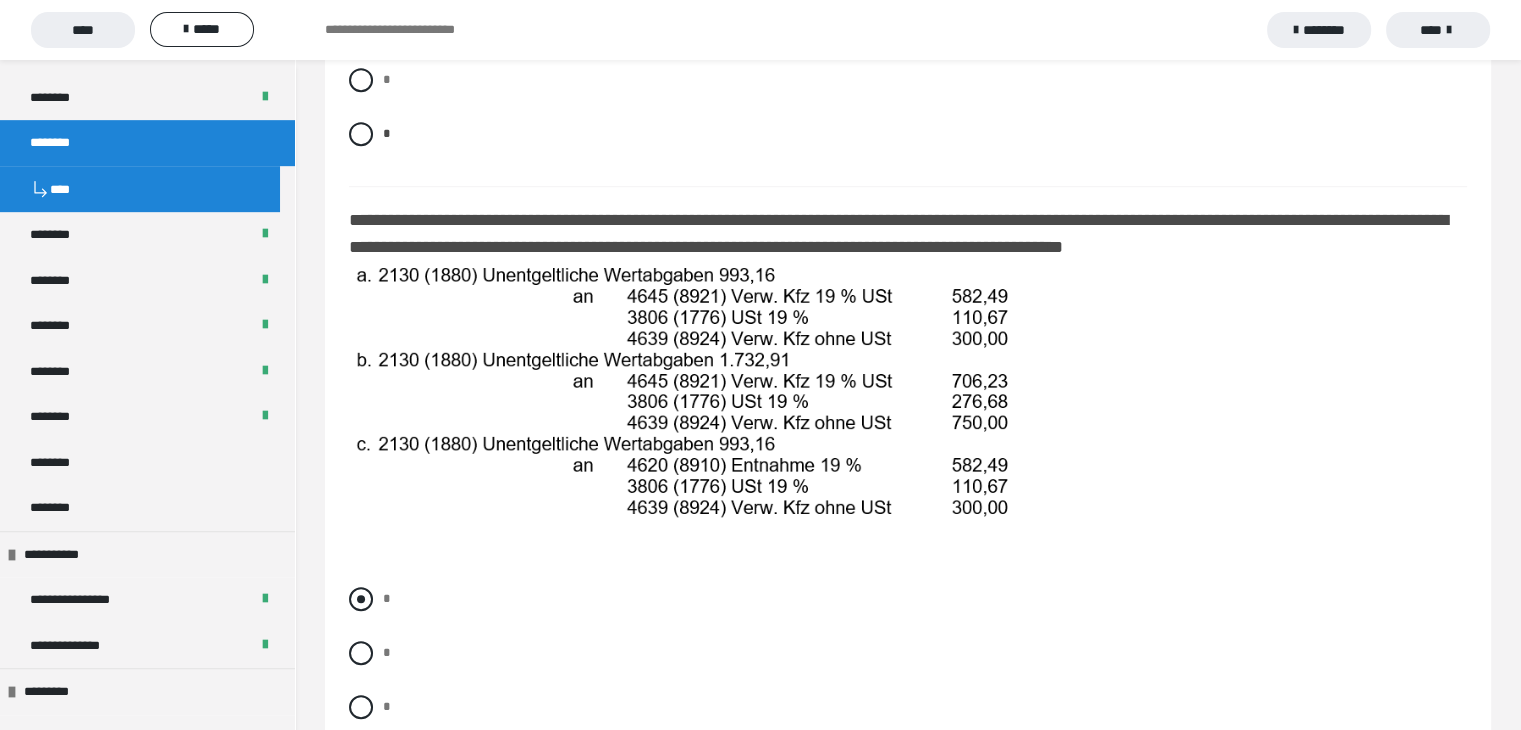 click at bounding box center (361, 599) 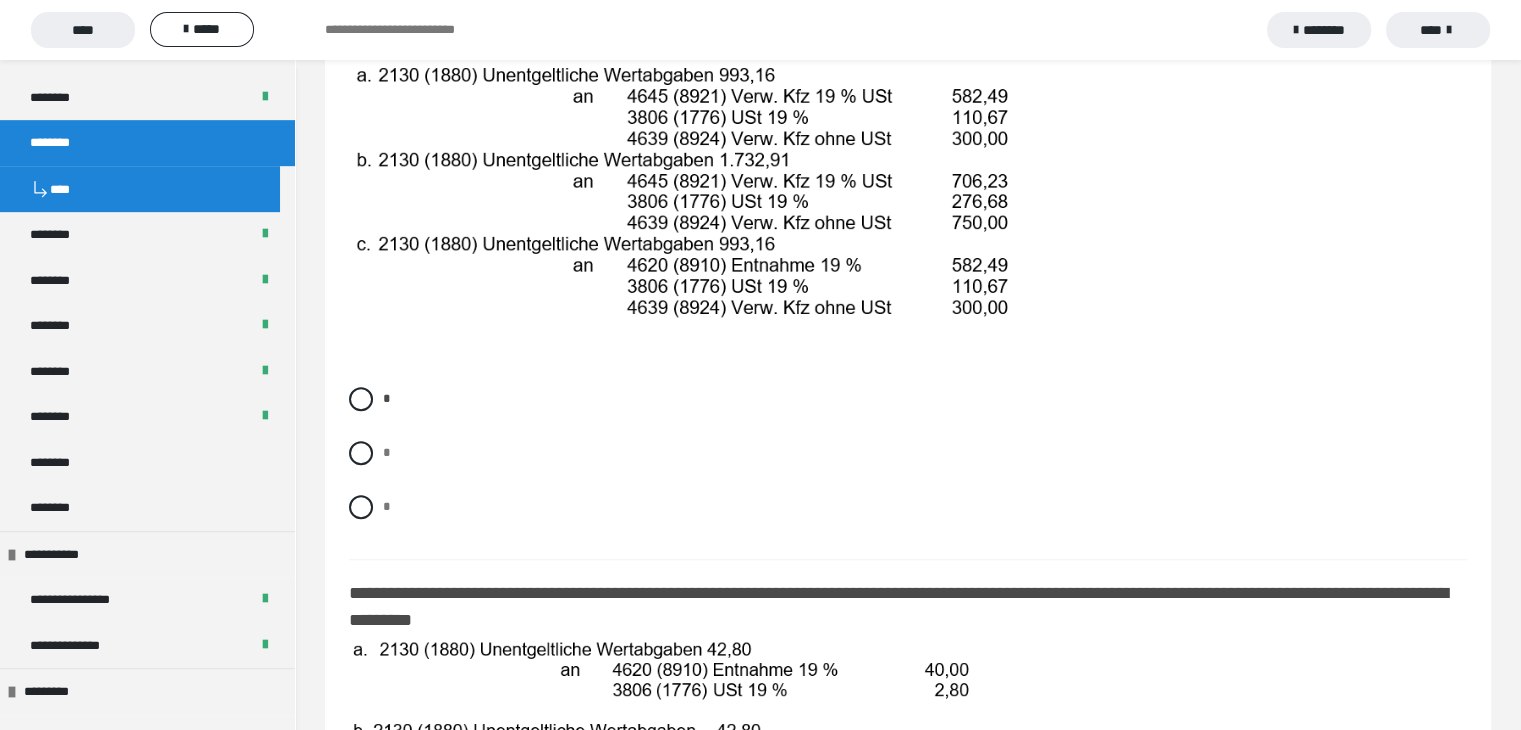 scroll, scrollTop: 1400, scrollLeft: 0, axis: vertical 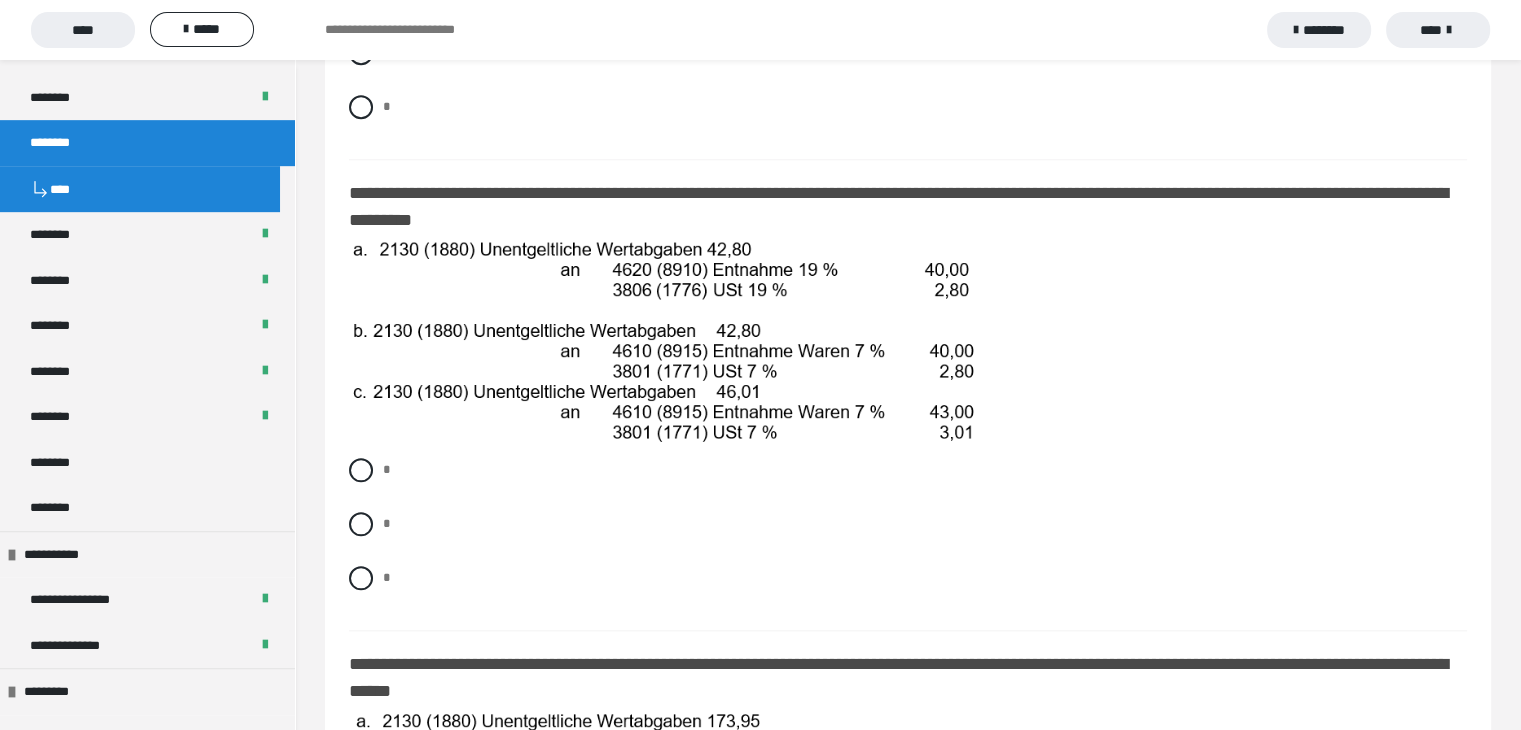 click at bounding box center [662, 343] 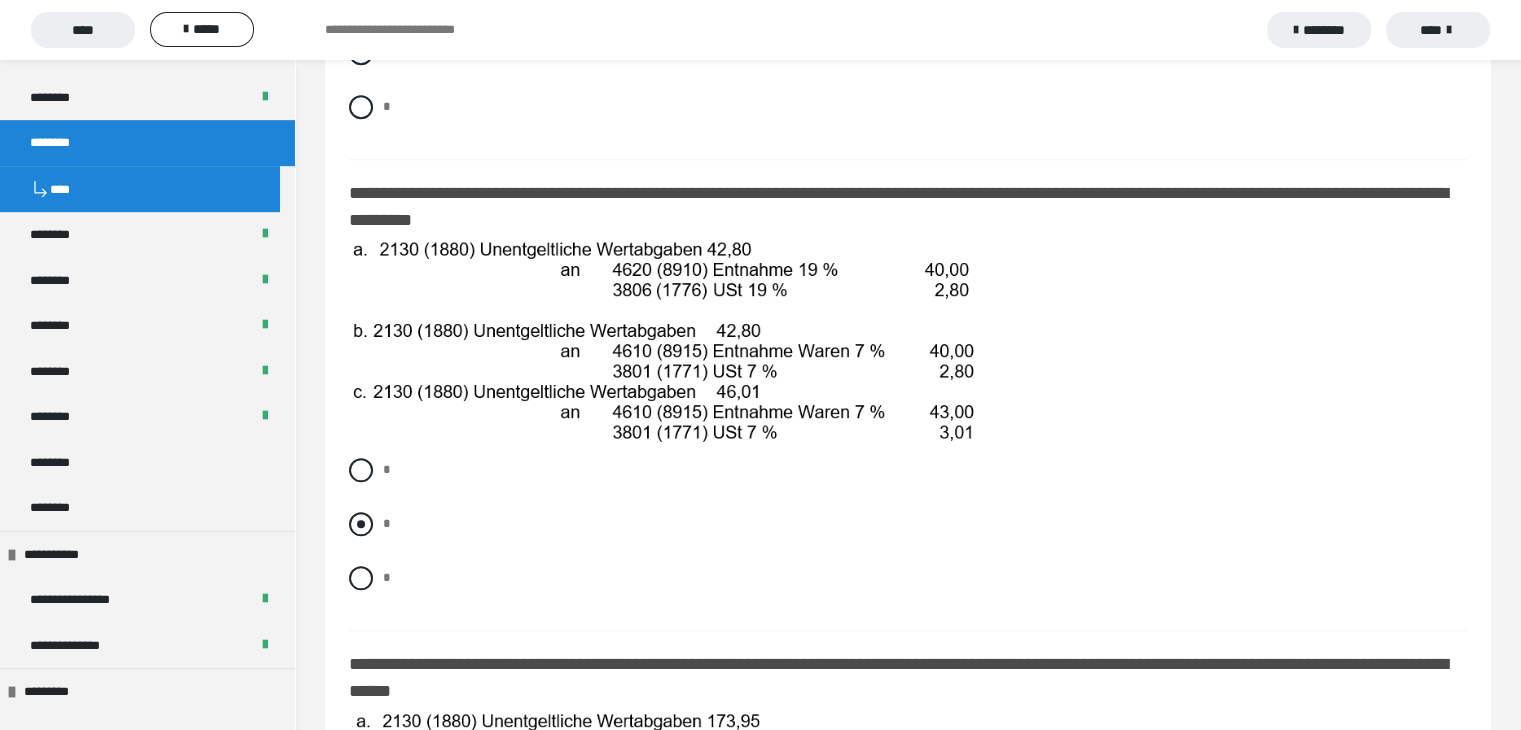 drag, startPoint x: 352, startPoint y: 534, endPoint x: 387, endPoint y: 531, distance: 35.128338 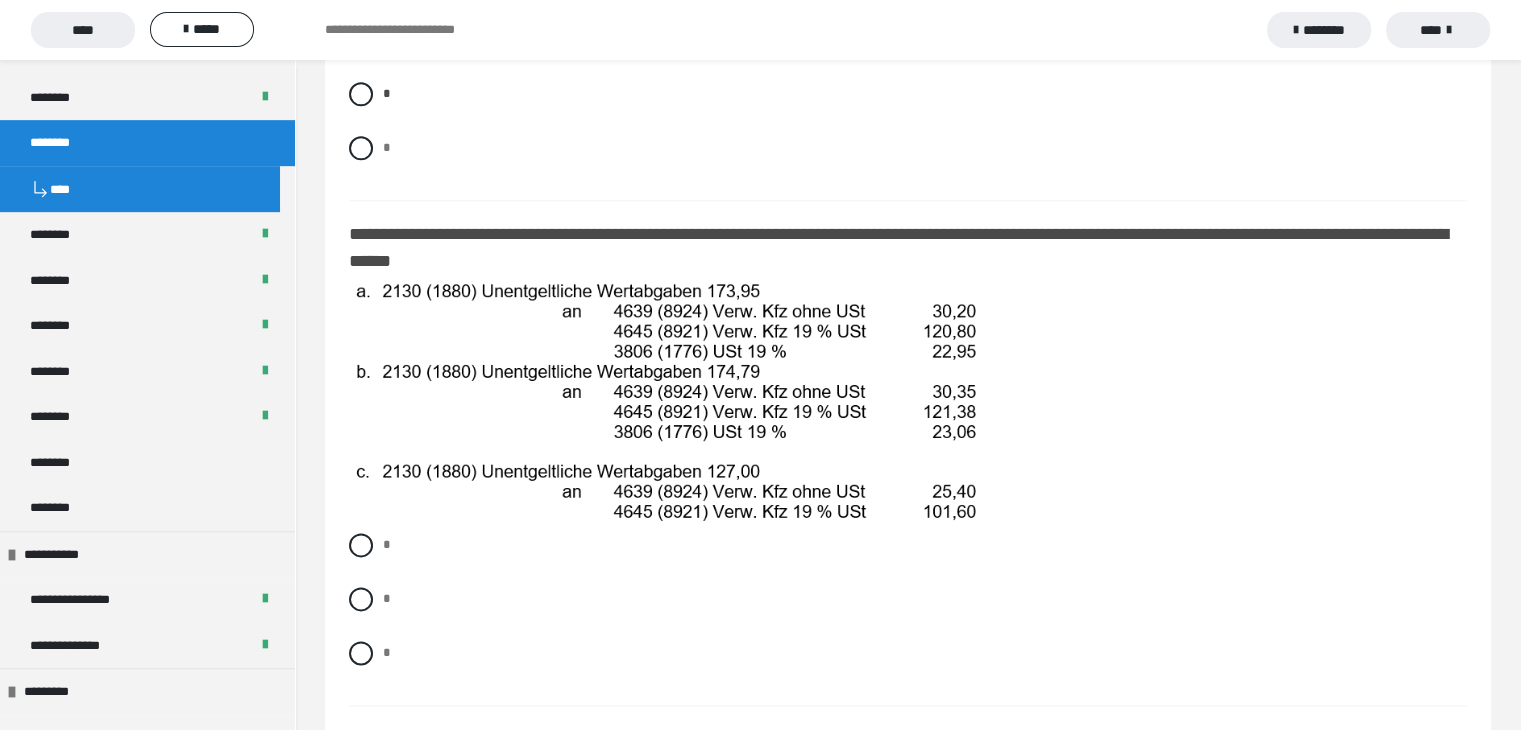 scroll, scrollTop: 2430, scrollLeft: 0, axis: vertical 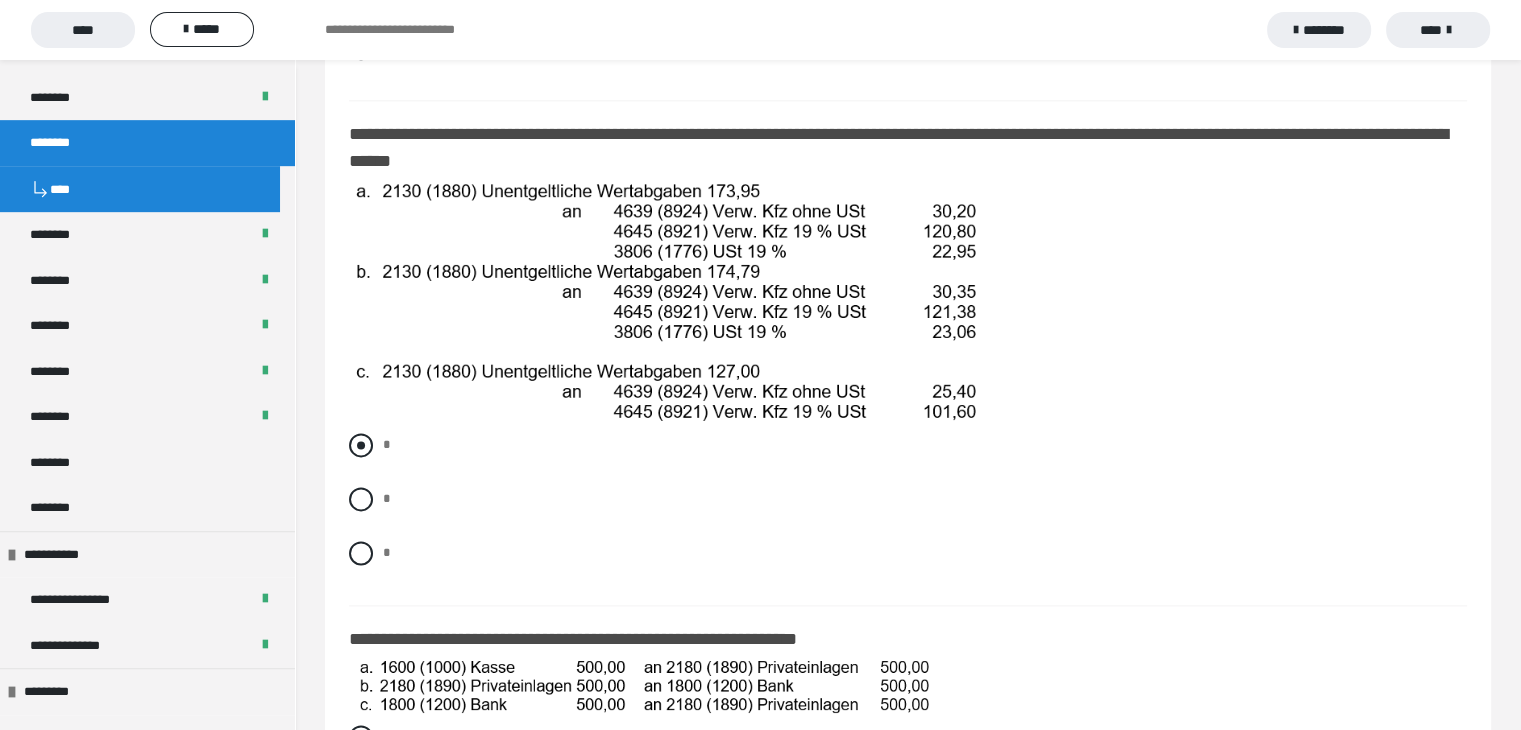 click on "*" at bounding box center (908, 445) 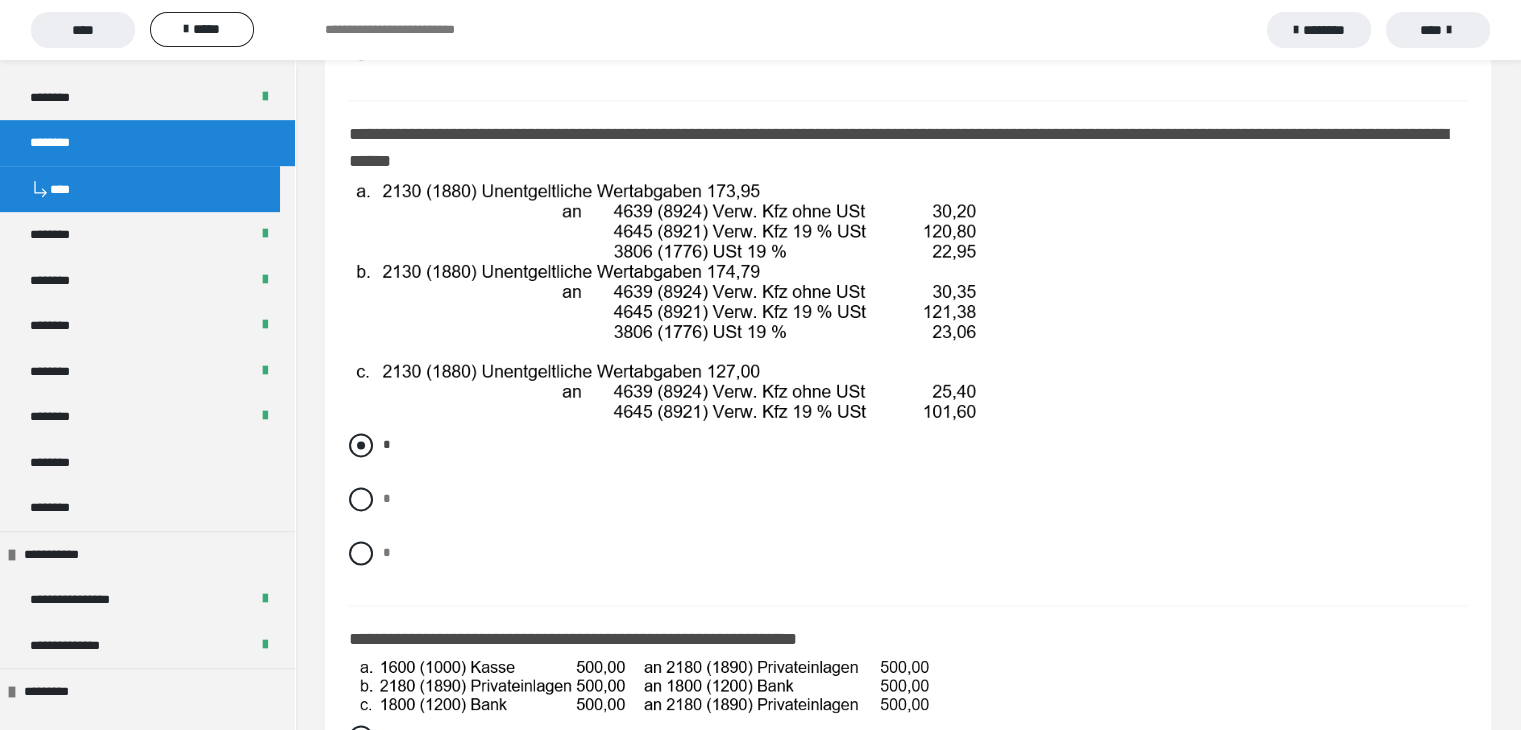 scroll, scrollTop: 2730, scrollLeft: 0, axis: vertical 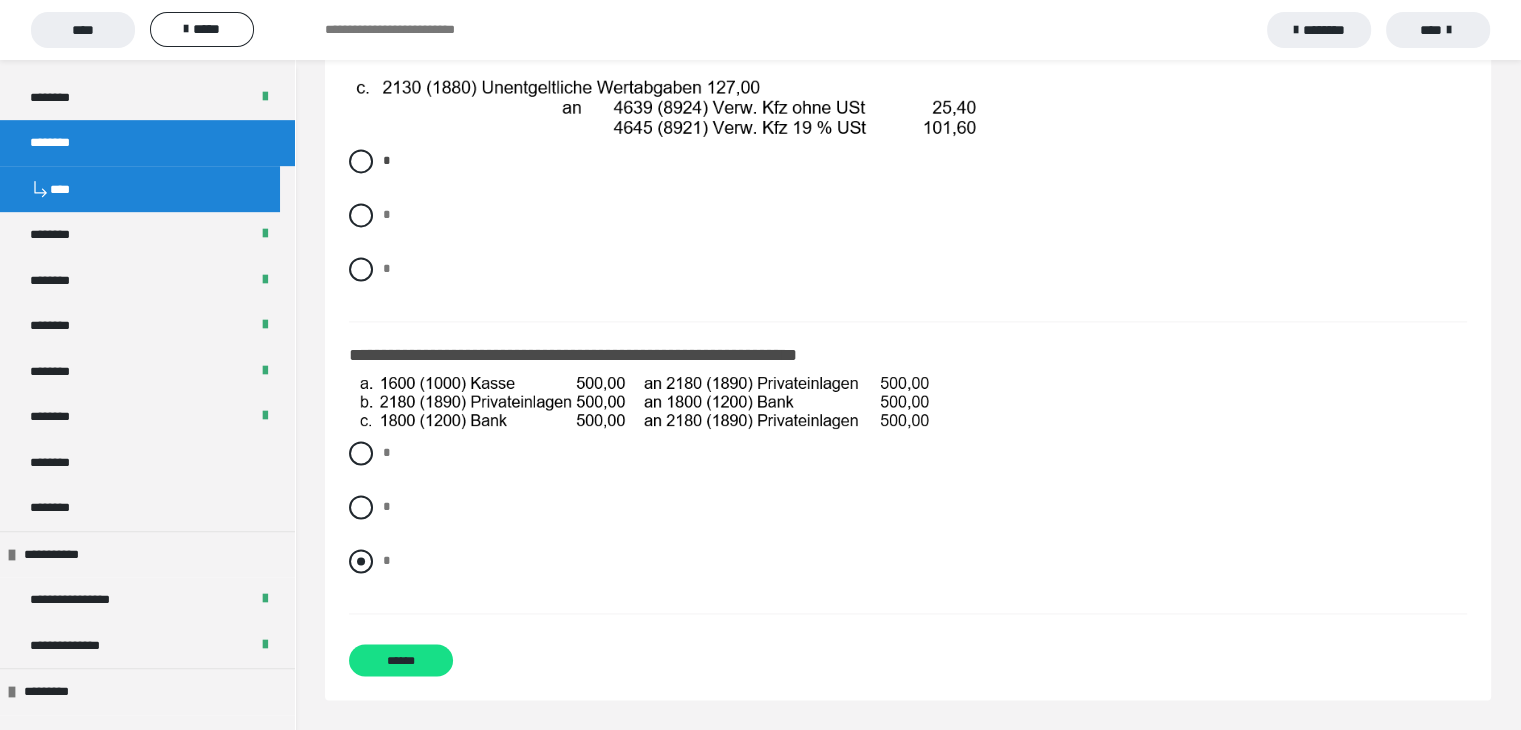 click at bounding box center (361, 561) 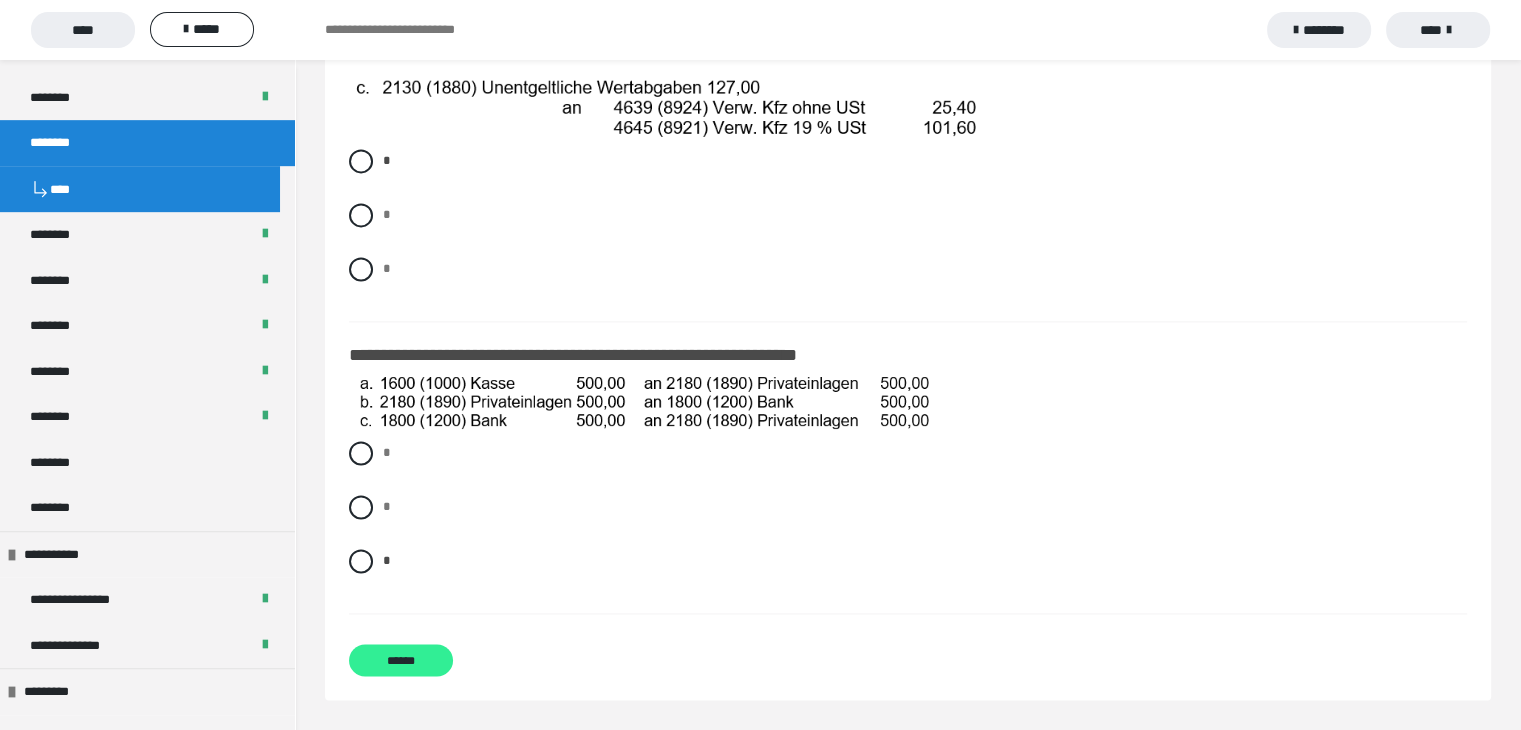 click on "******" at bounding box center (401, 660) 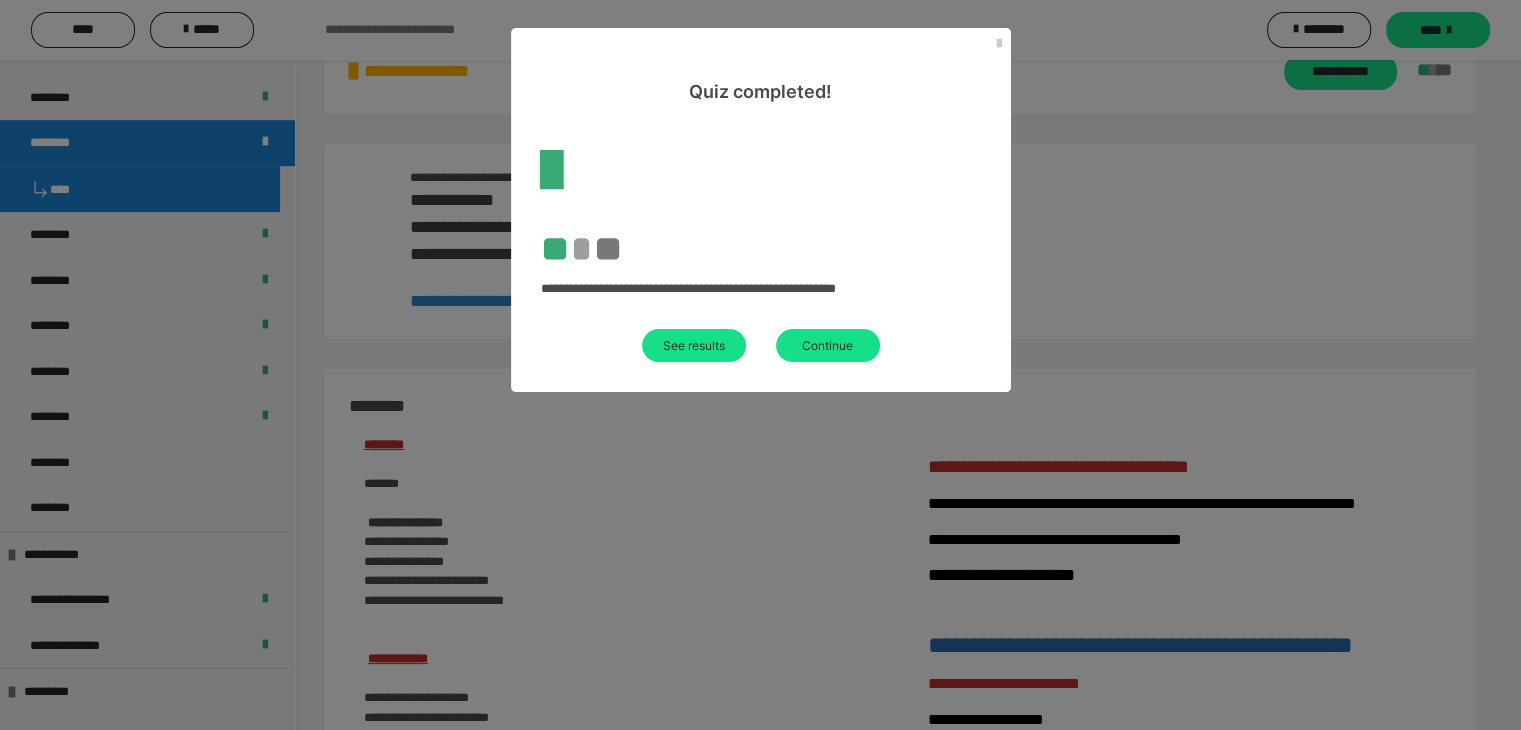 scroll, scrollTop: 2633, scrollLeft: 0, axis: vertical 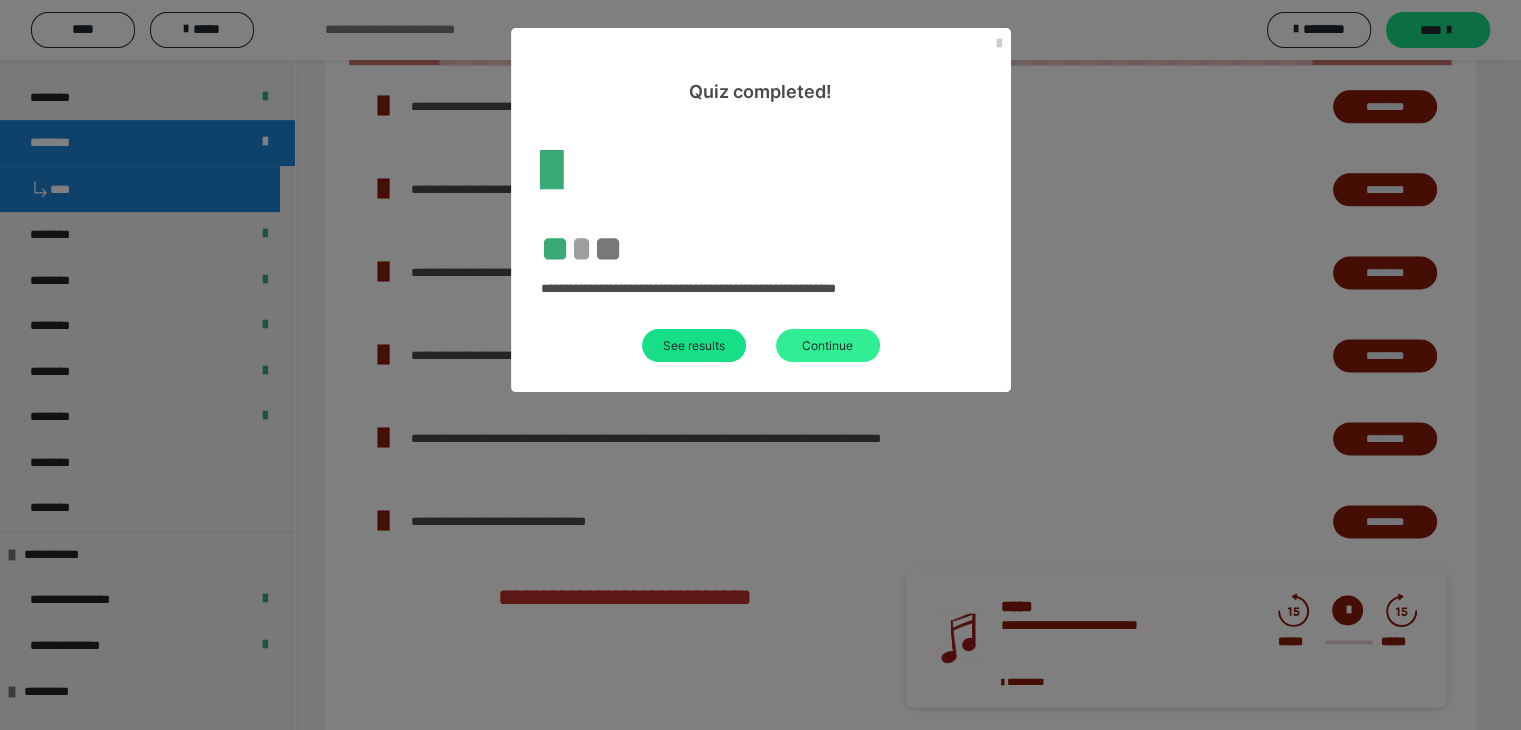 click on "Continue" at bounding box center [828, 345] 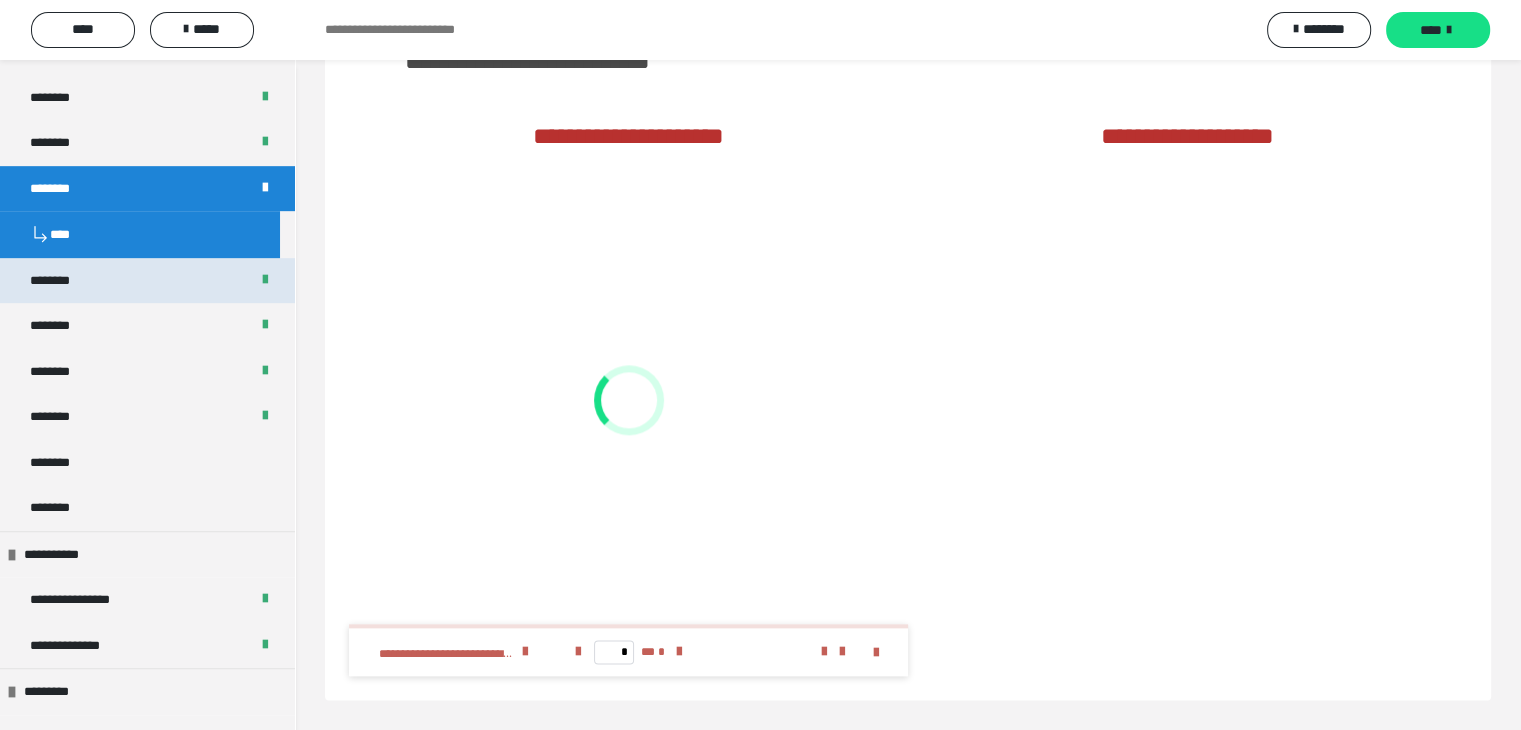 scroll, scrollTop: 2334, scrollLeft: 0, axis: vertical 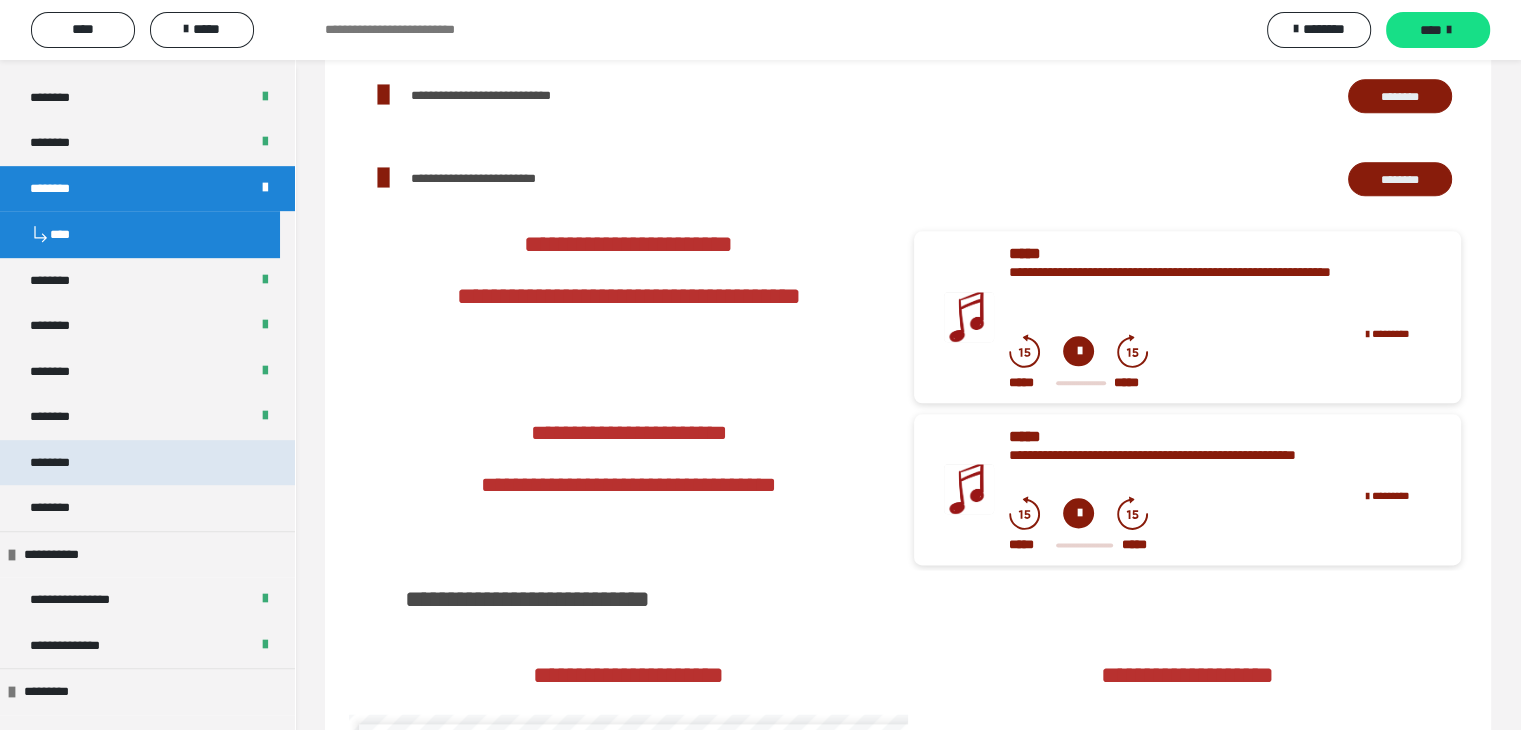 click on "********" at bounding box center (147, 463) 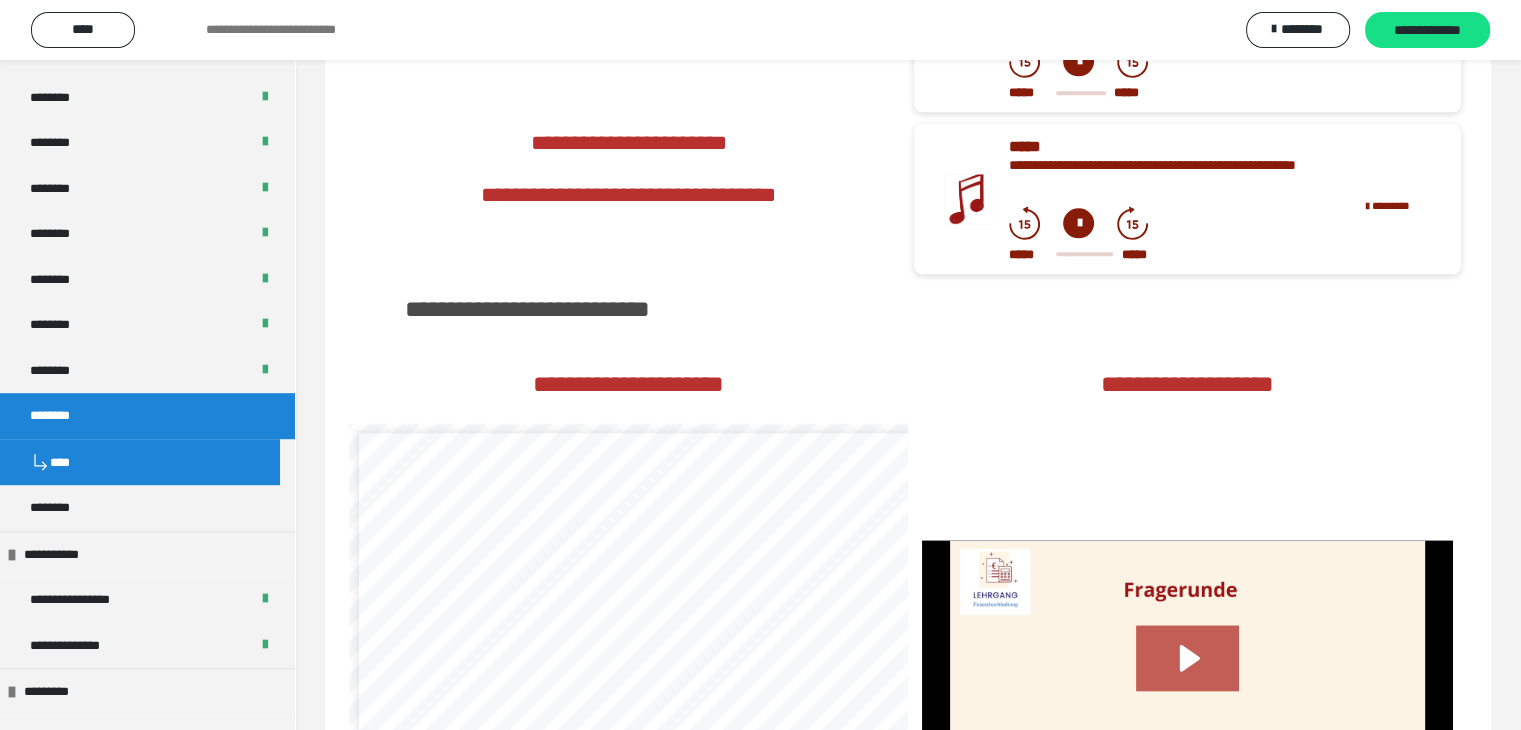 scroll, scrollTop: 2044, scrollLeft: 0, axis: vertical 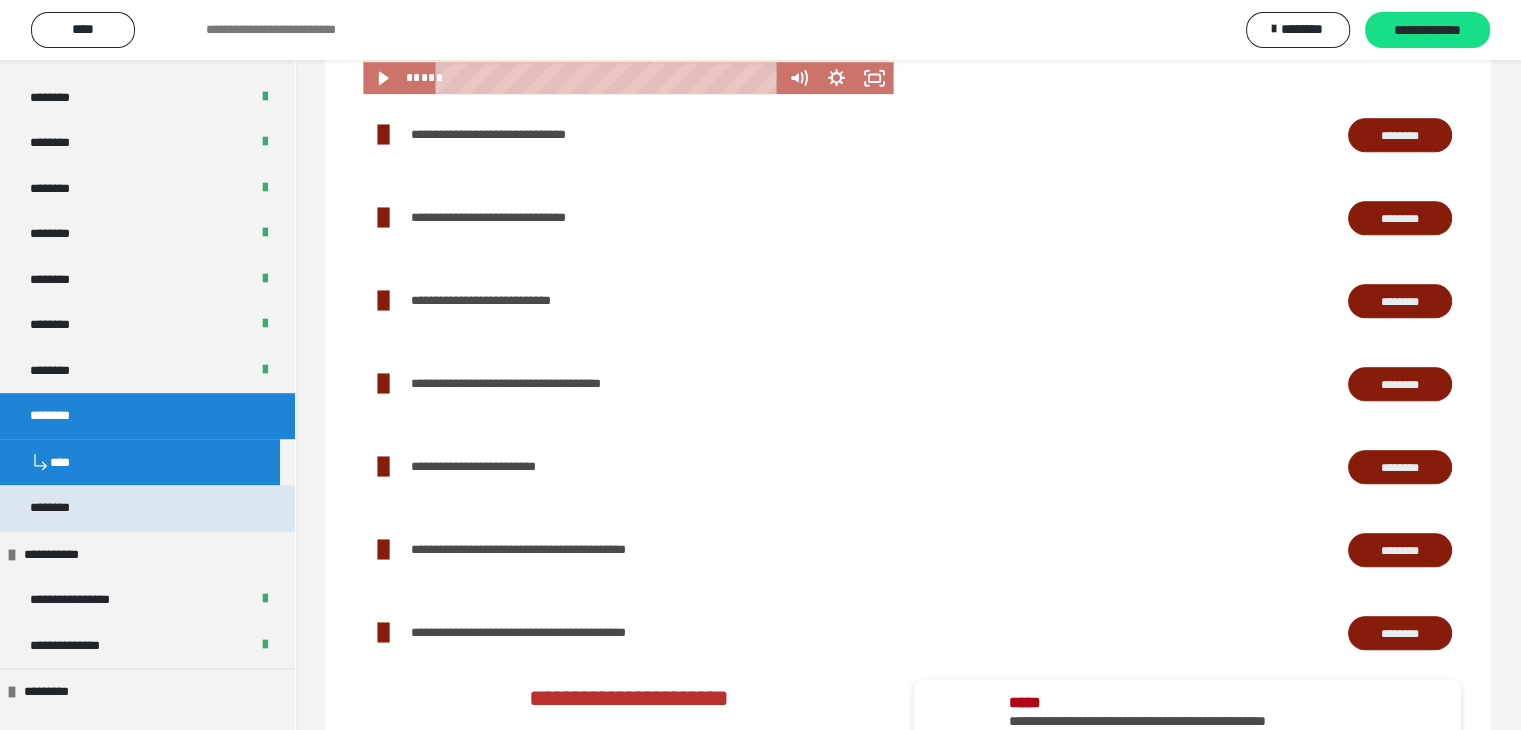 click on "********" at bounding box center (61, 508) 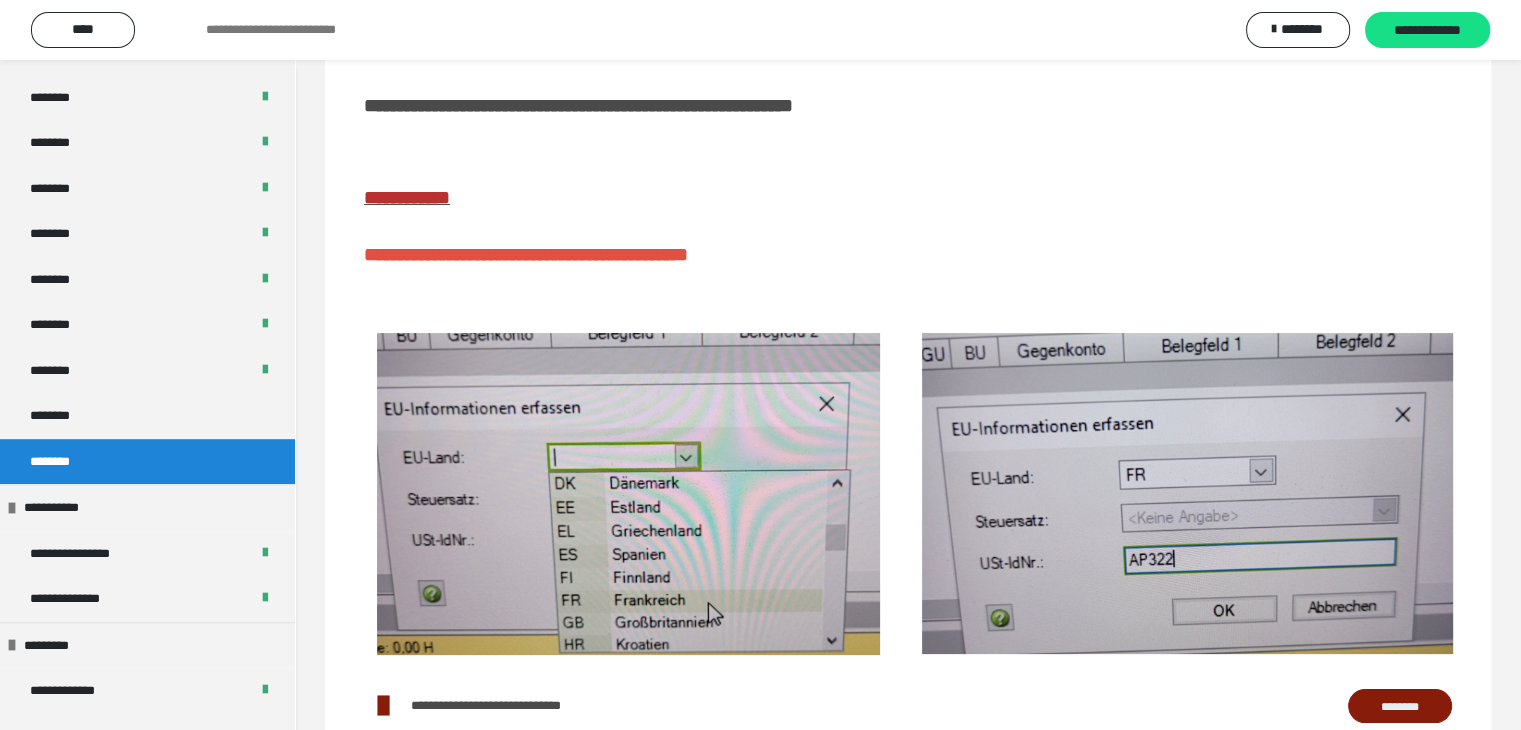 scroll, scrollTop: 111, scrollLeft: 0, axis: vertical 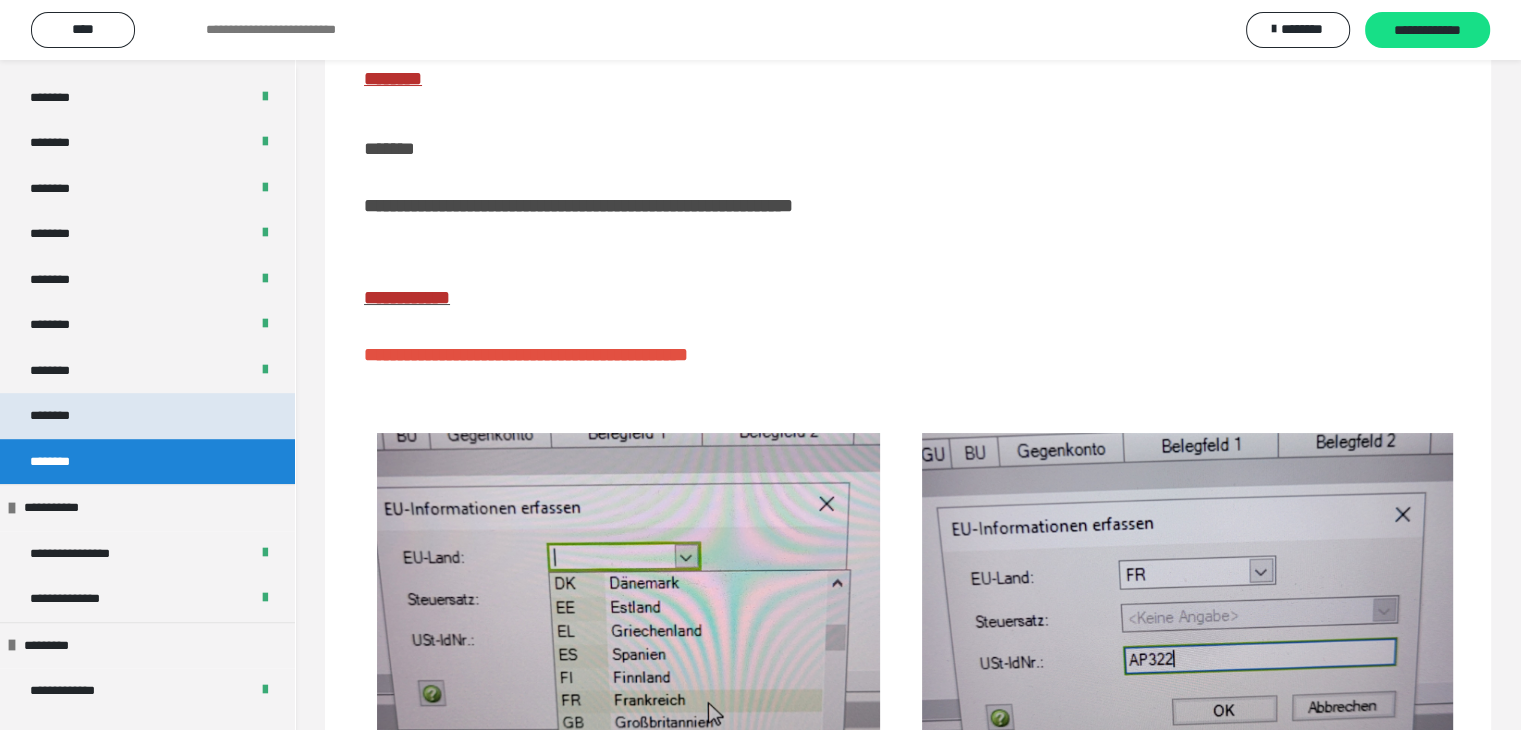 click on "********" at bounding box center [147, 416] 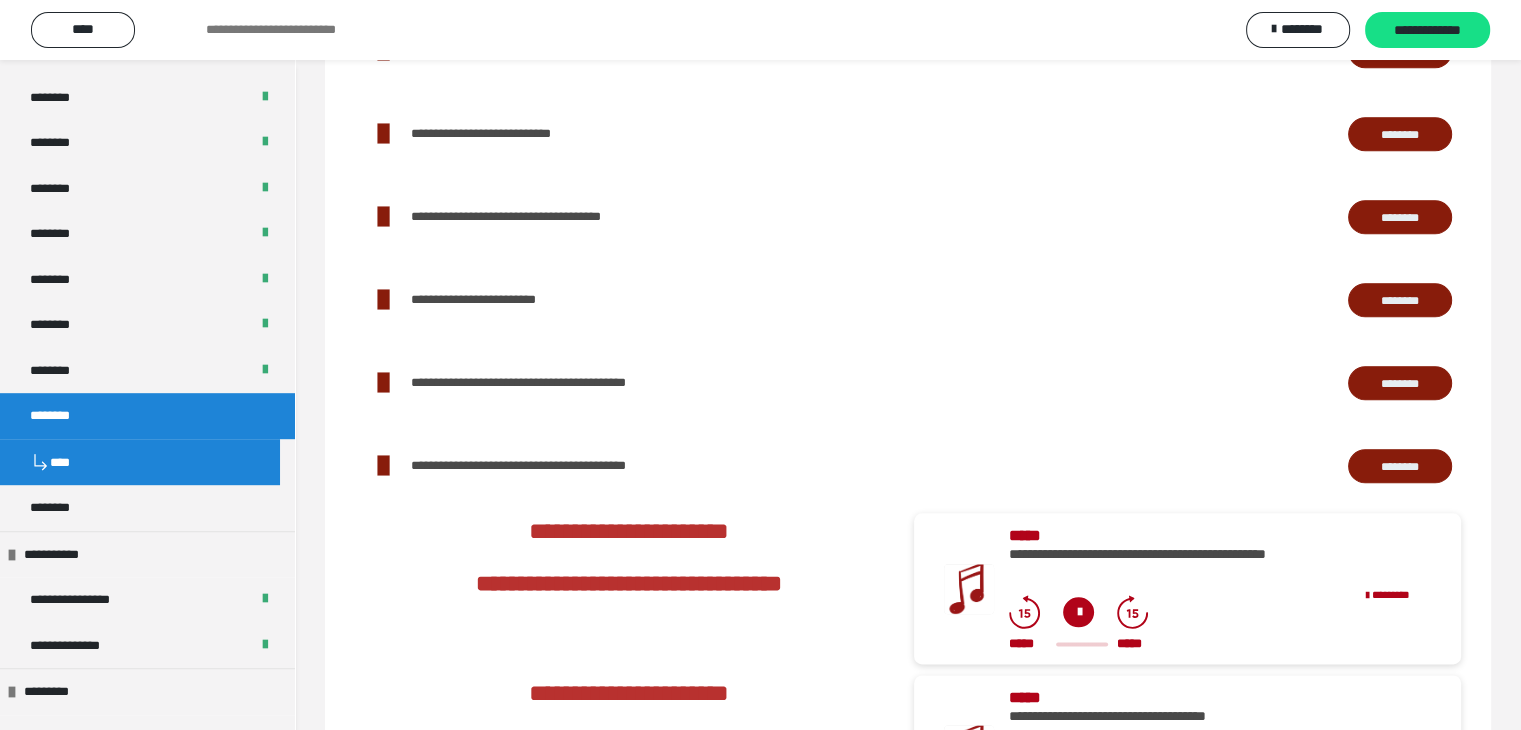 scroll, scrollTop: 2011, scrollLeft: 0, axis: vertical 